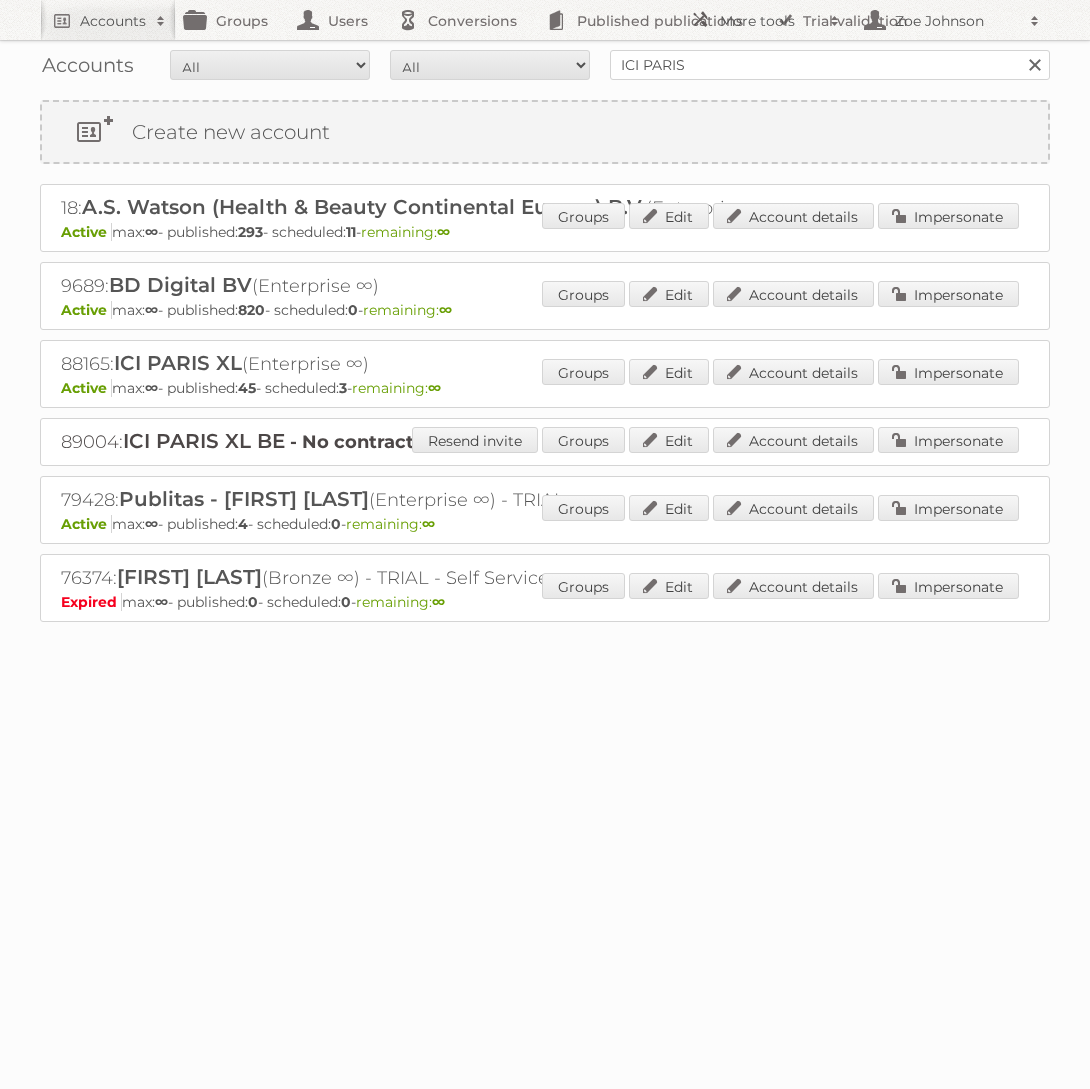 scroll, scrollTop: 0, scrollLeft: 0, axis: both 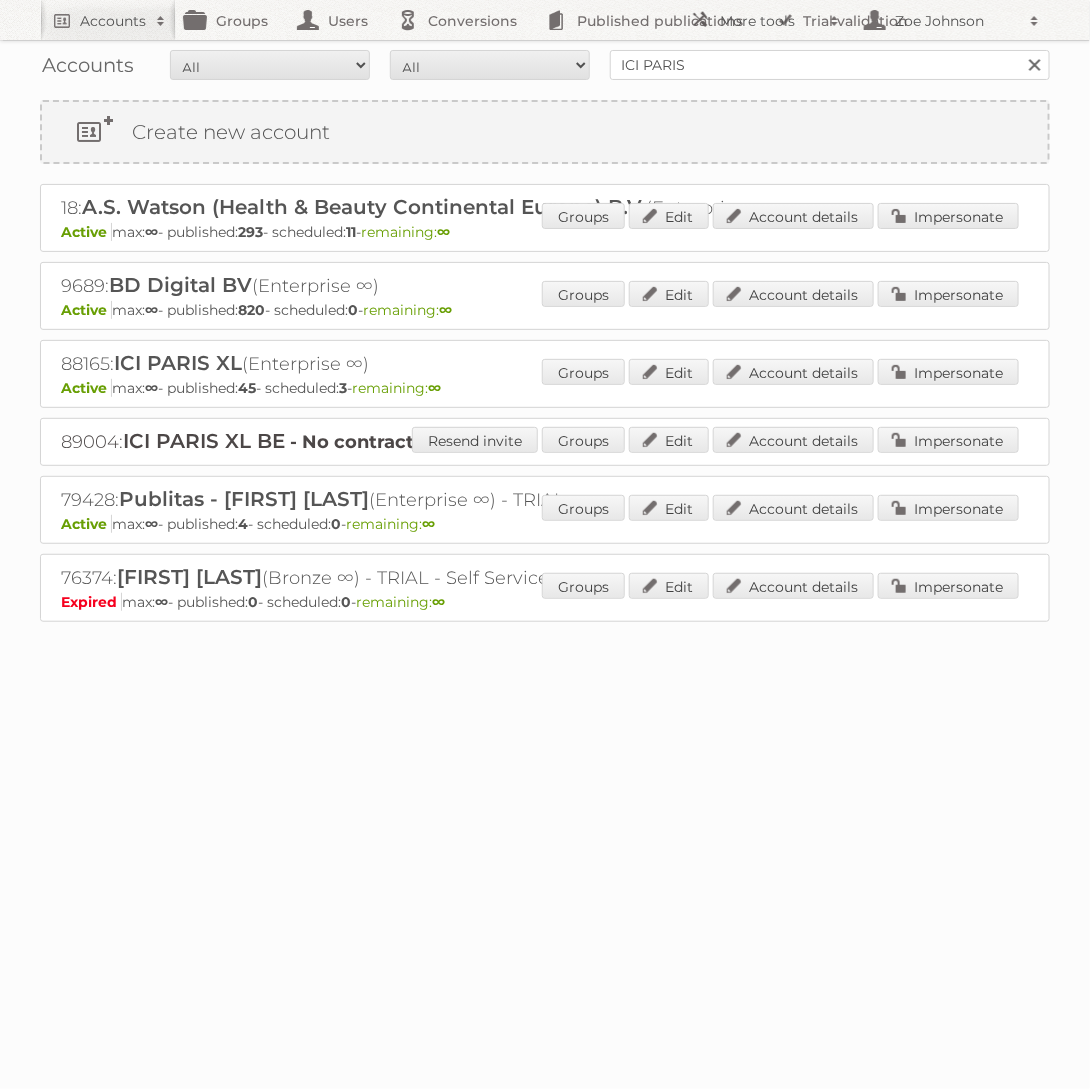 click on "ICI PARIS" at bounding box center [830, 65] 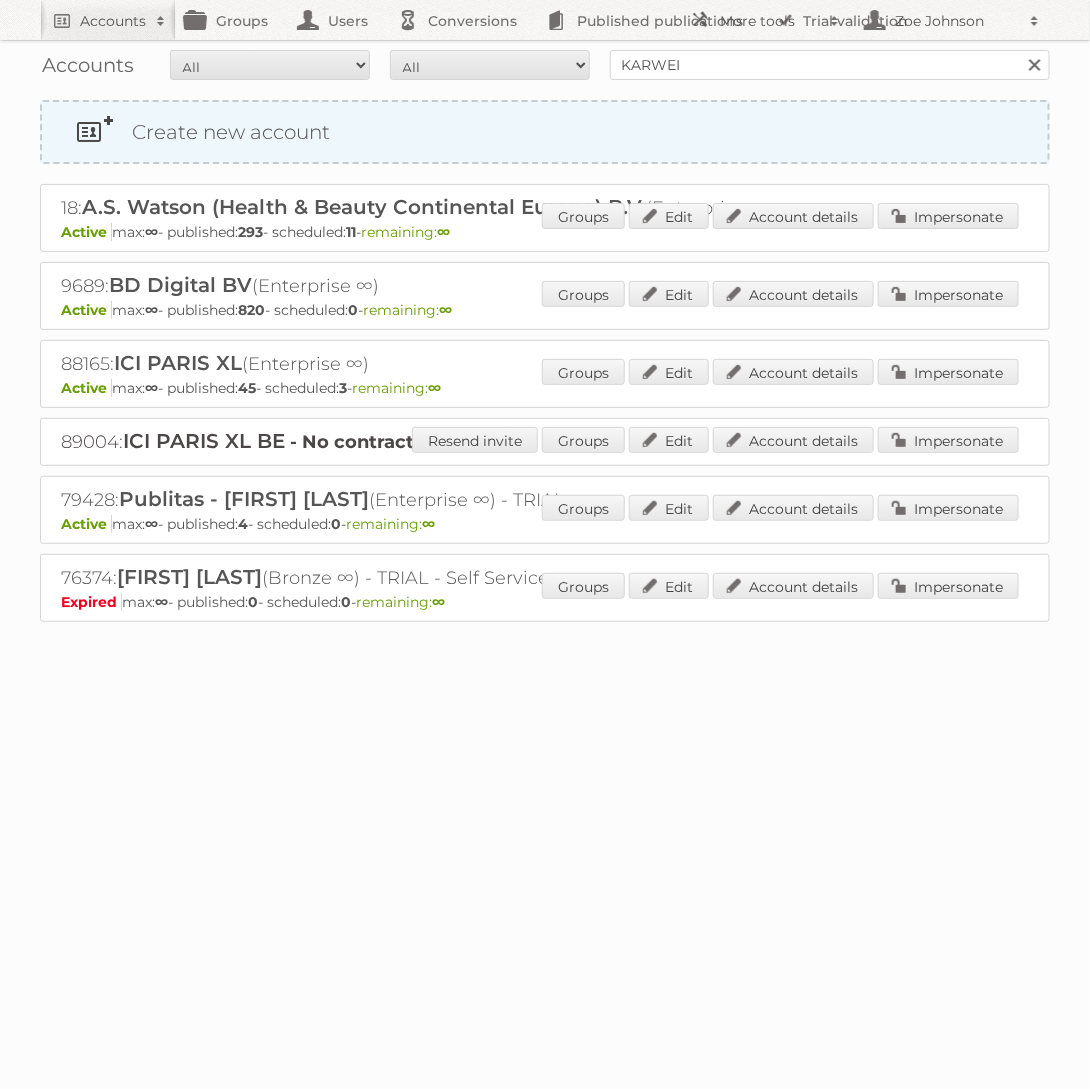 type on "KARWEI" 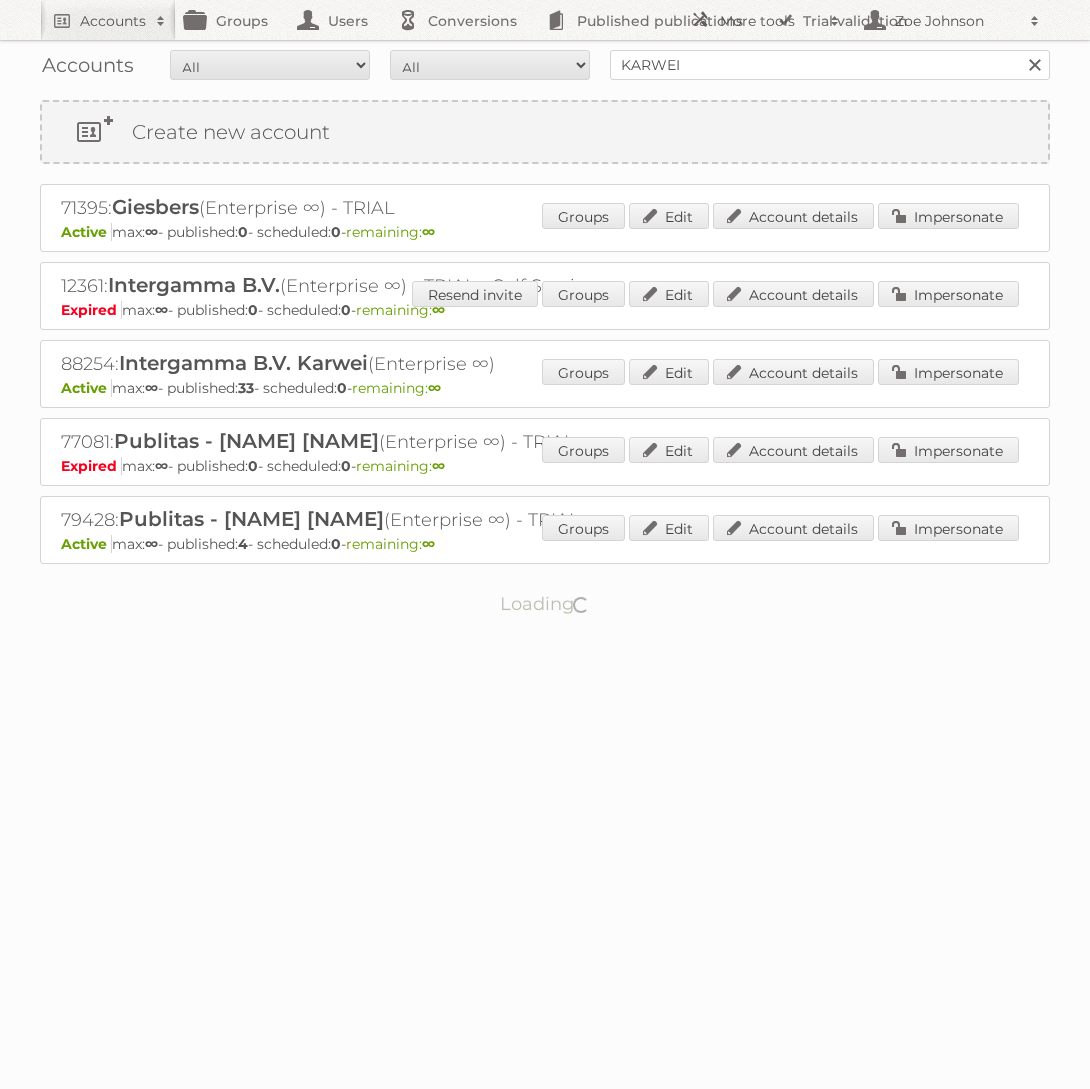 scroll, scrollTop: 0, scrollLeft: 0, axis: both 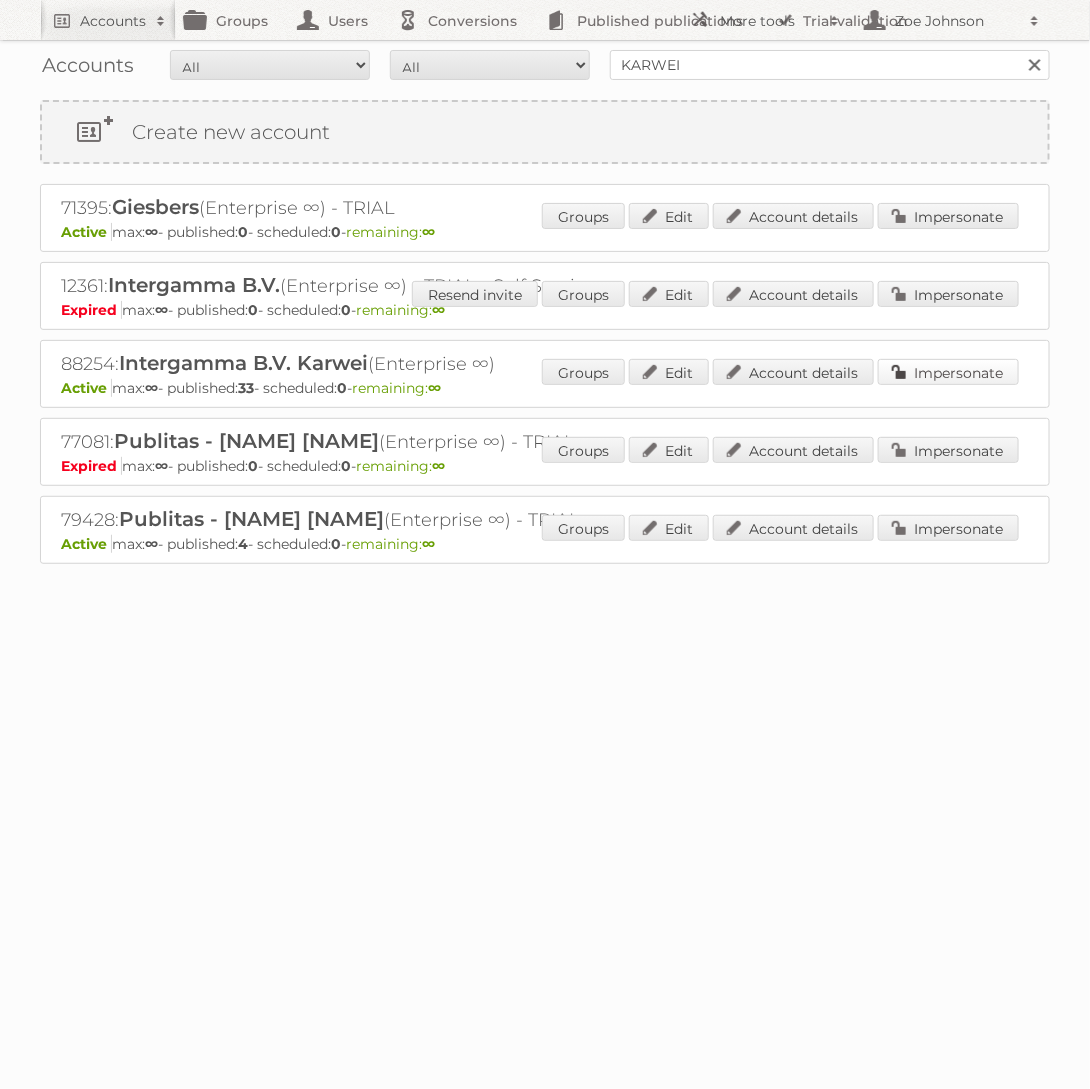click on "Impersonate" at bounding box center (948, 372) 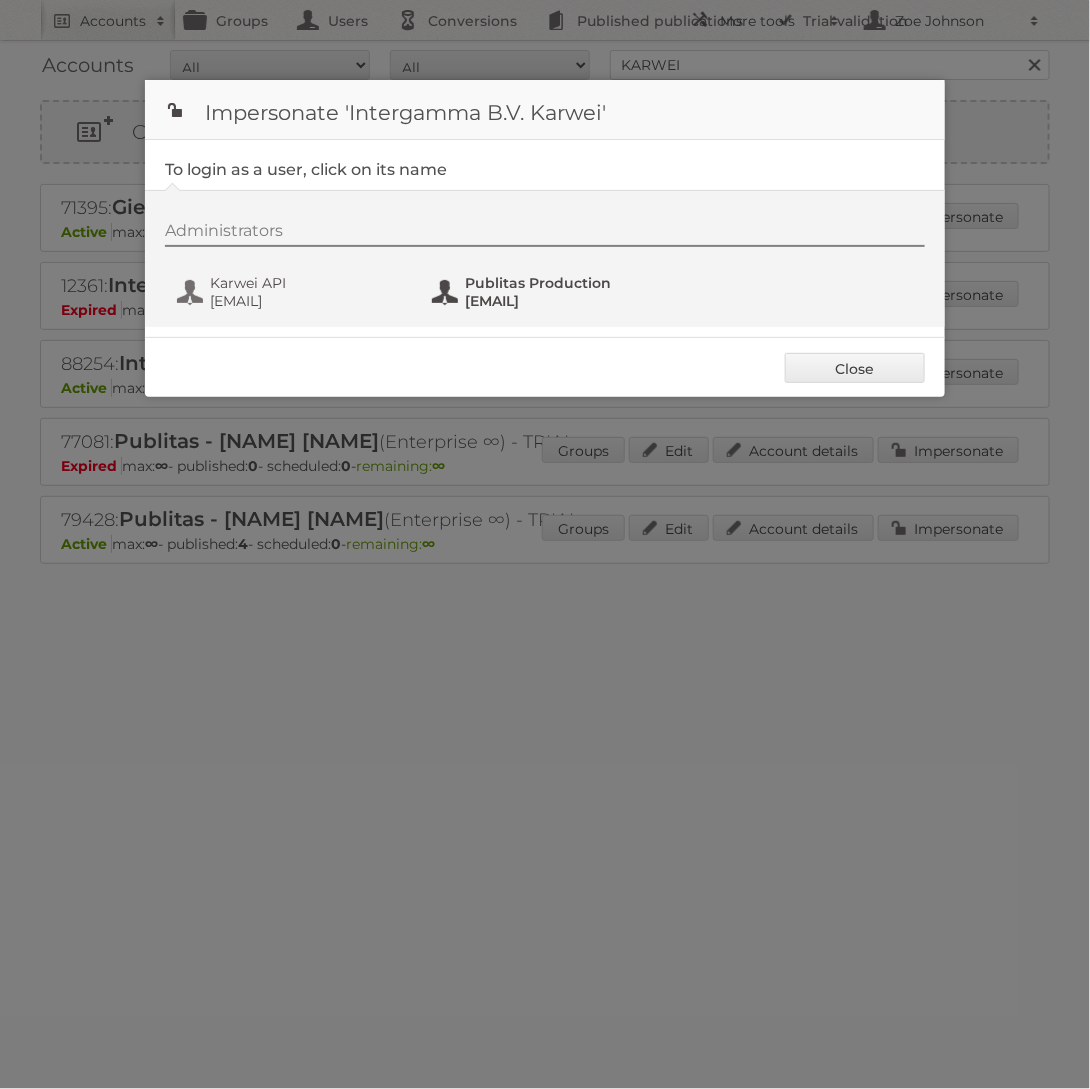 click on "fs+karwei@publitas.com" at bounding box center (562, 301) 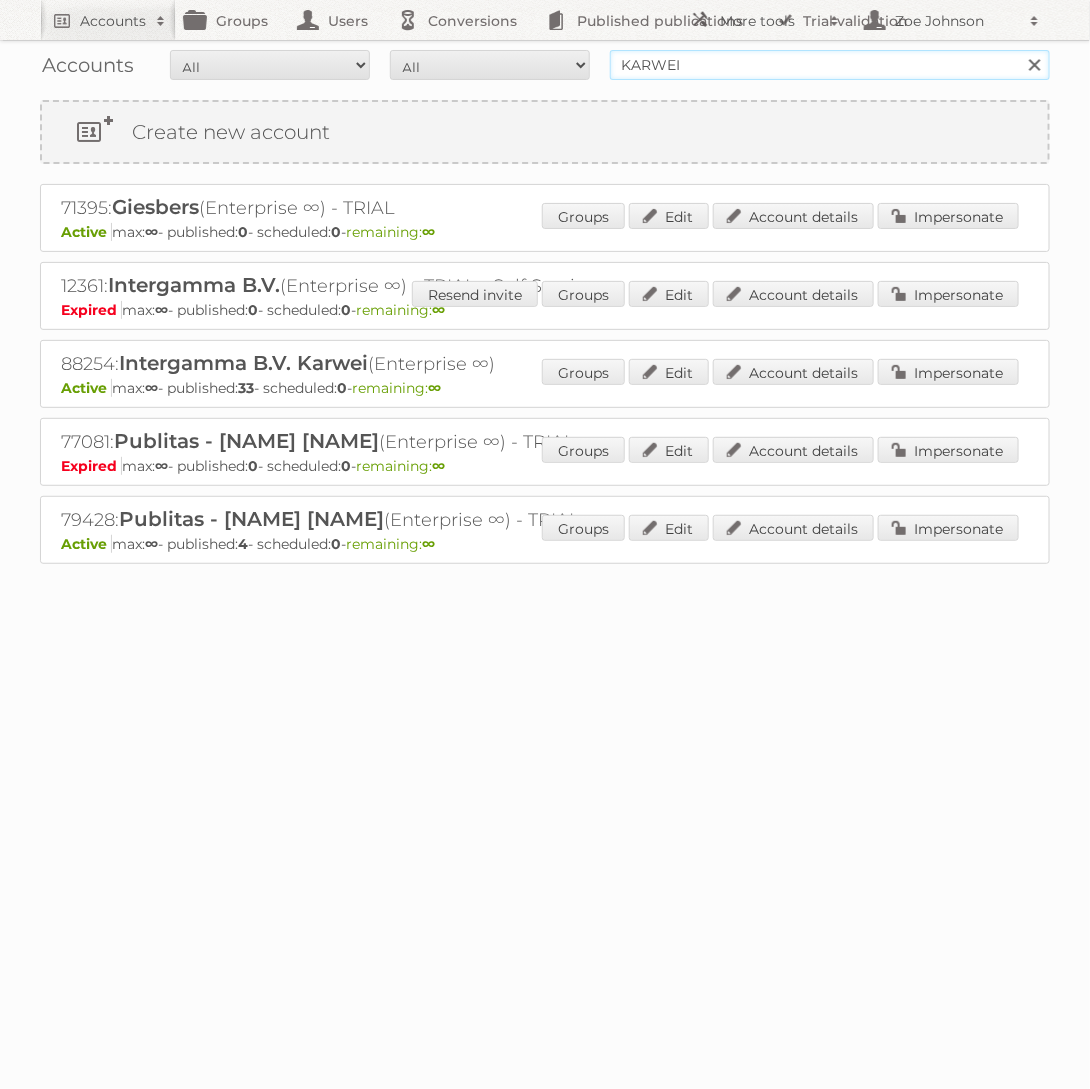 click on "KARWEI" at bounding box center (830, 65) 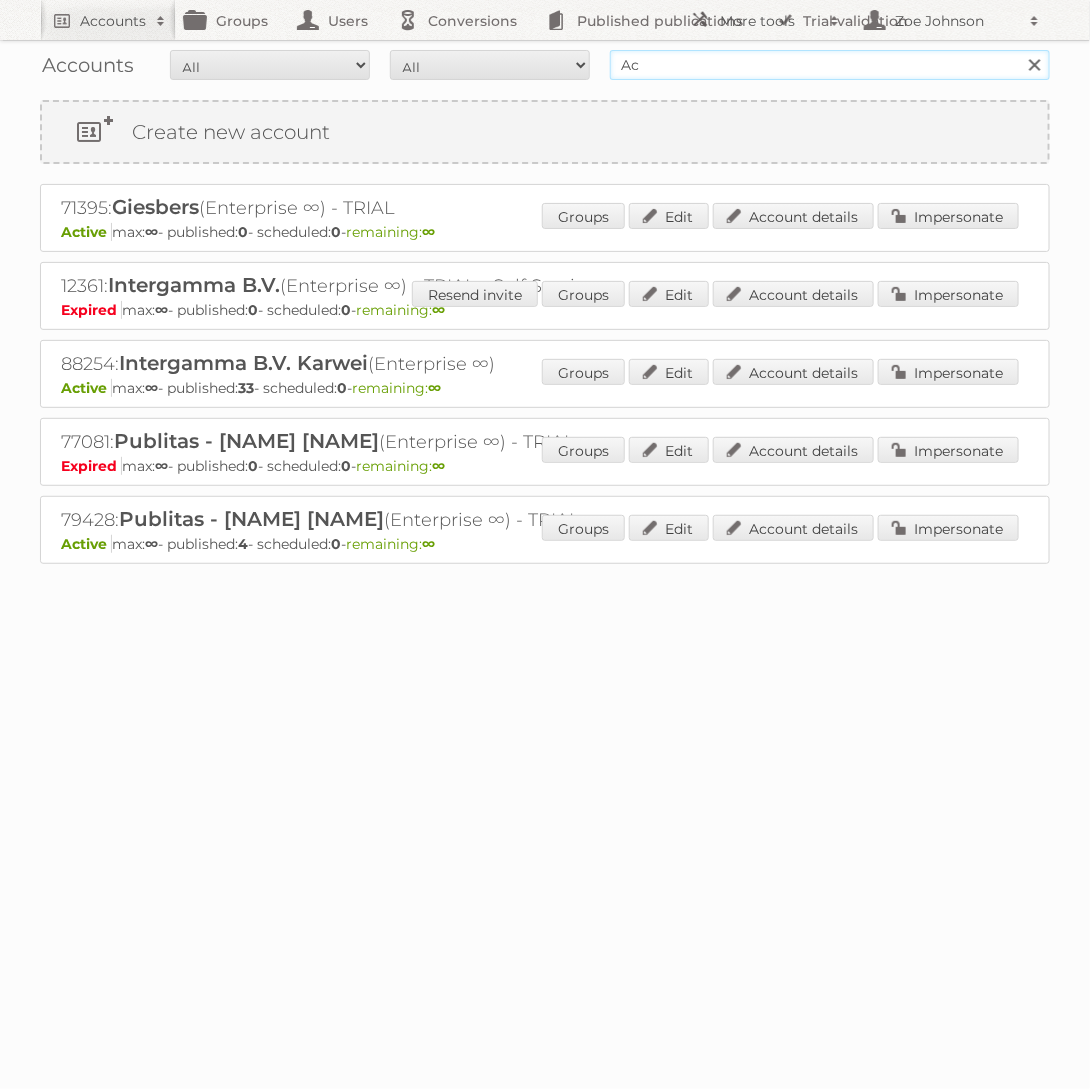type on "Action PIA" 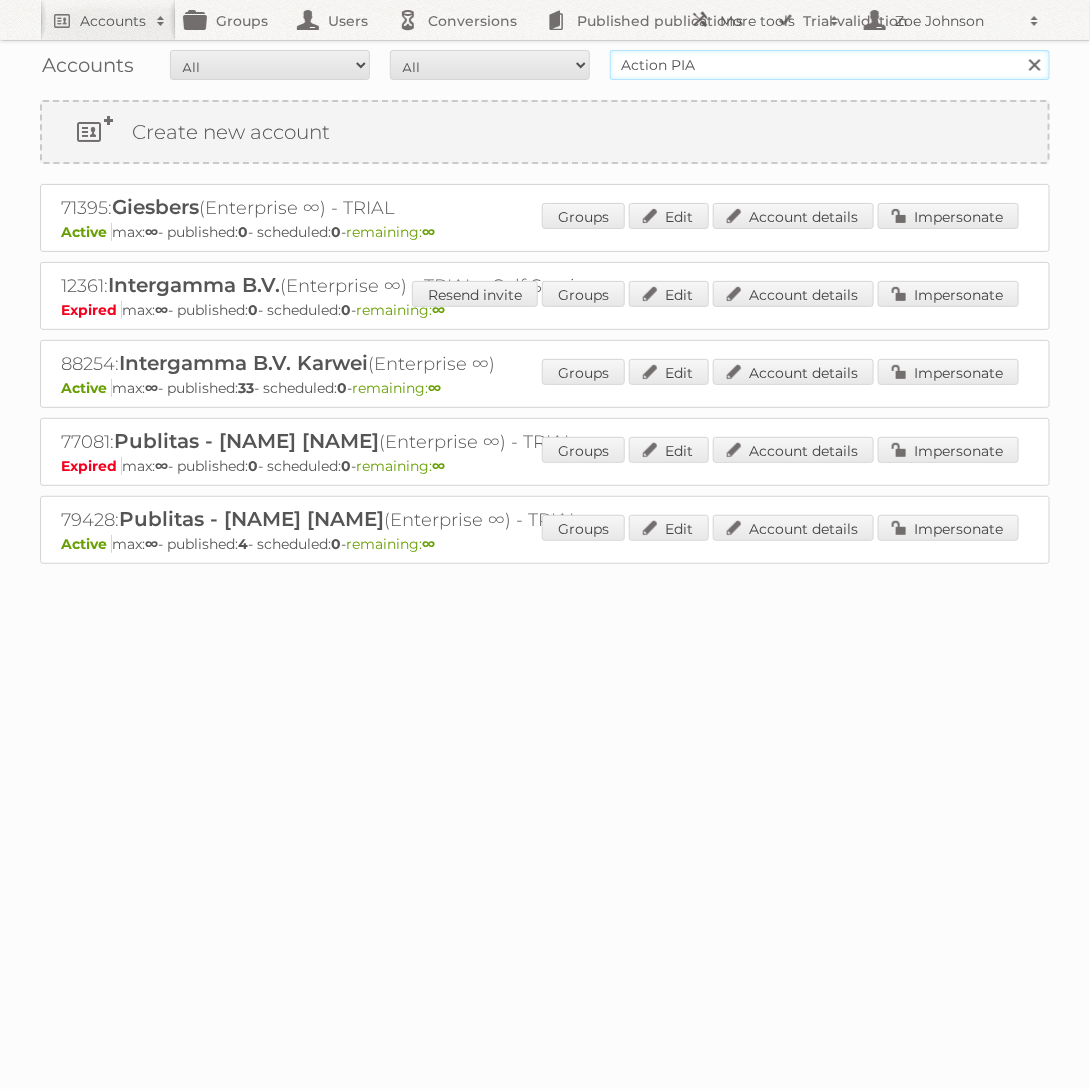 click on "Search" at bounding box center (1034, 65) 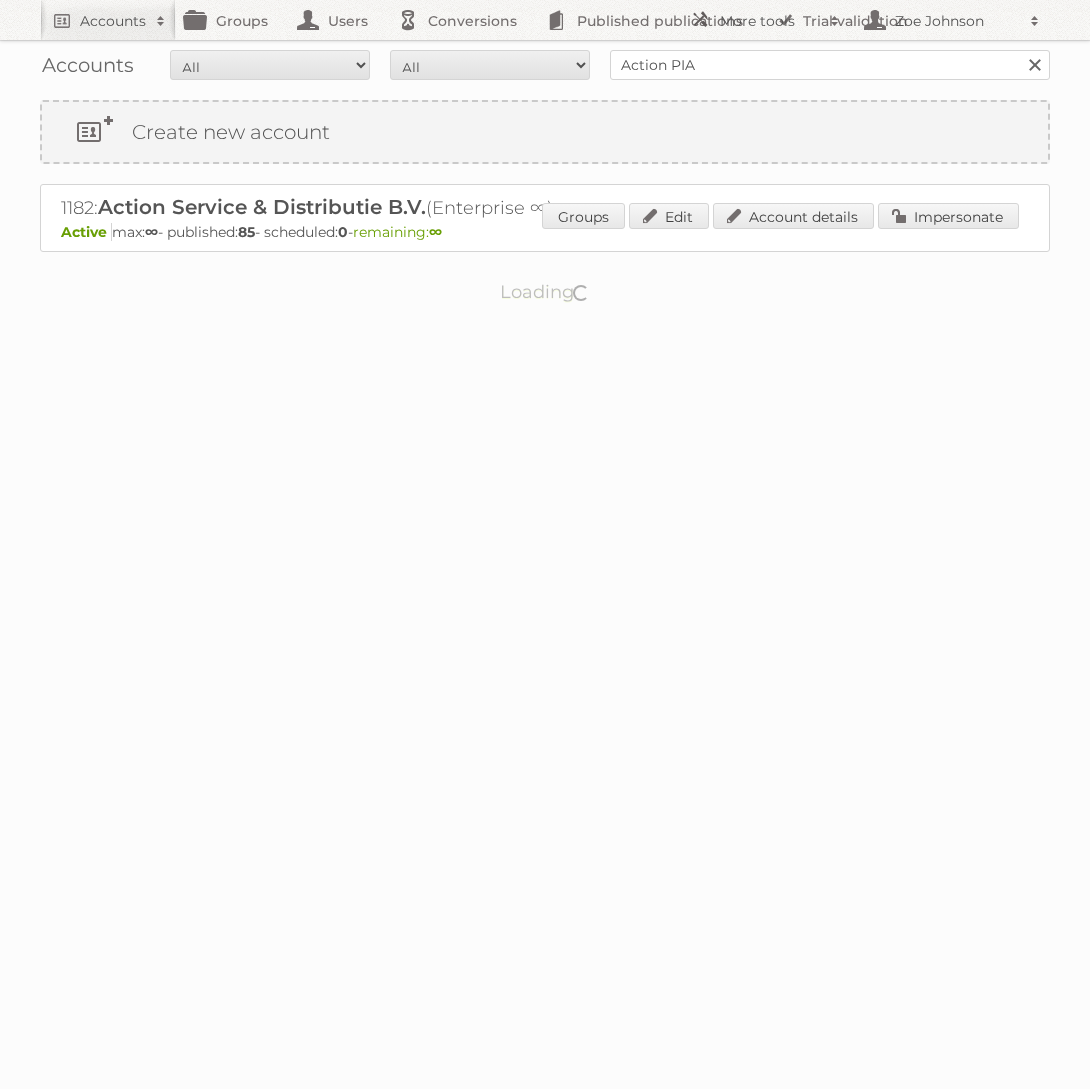 scroll, scrollTop: 0, scrollLeft: 0, axis: both 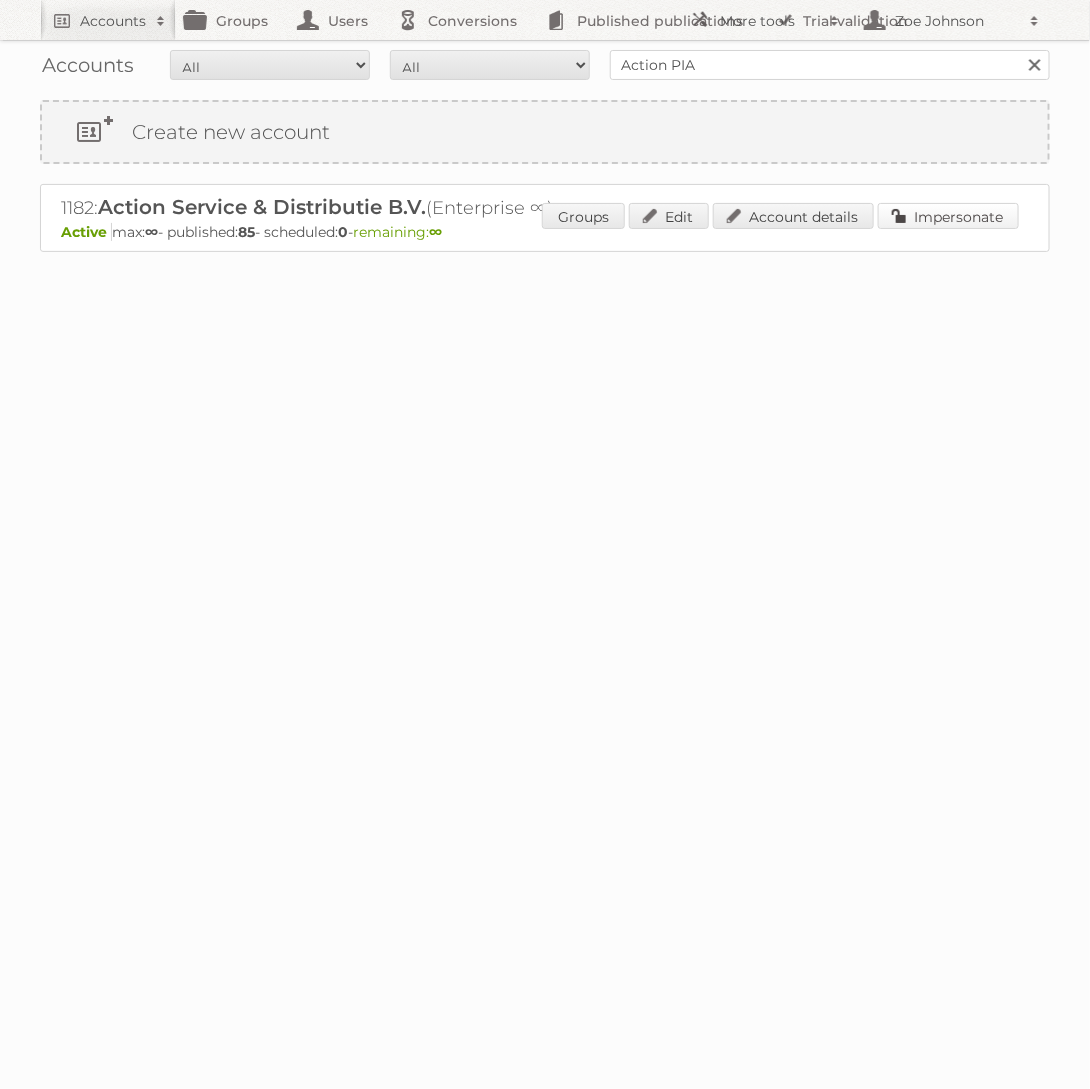 click on "Impersonate" at bounding box center (948, 216) 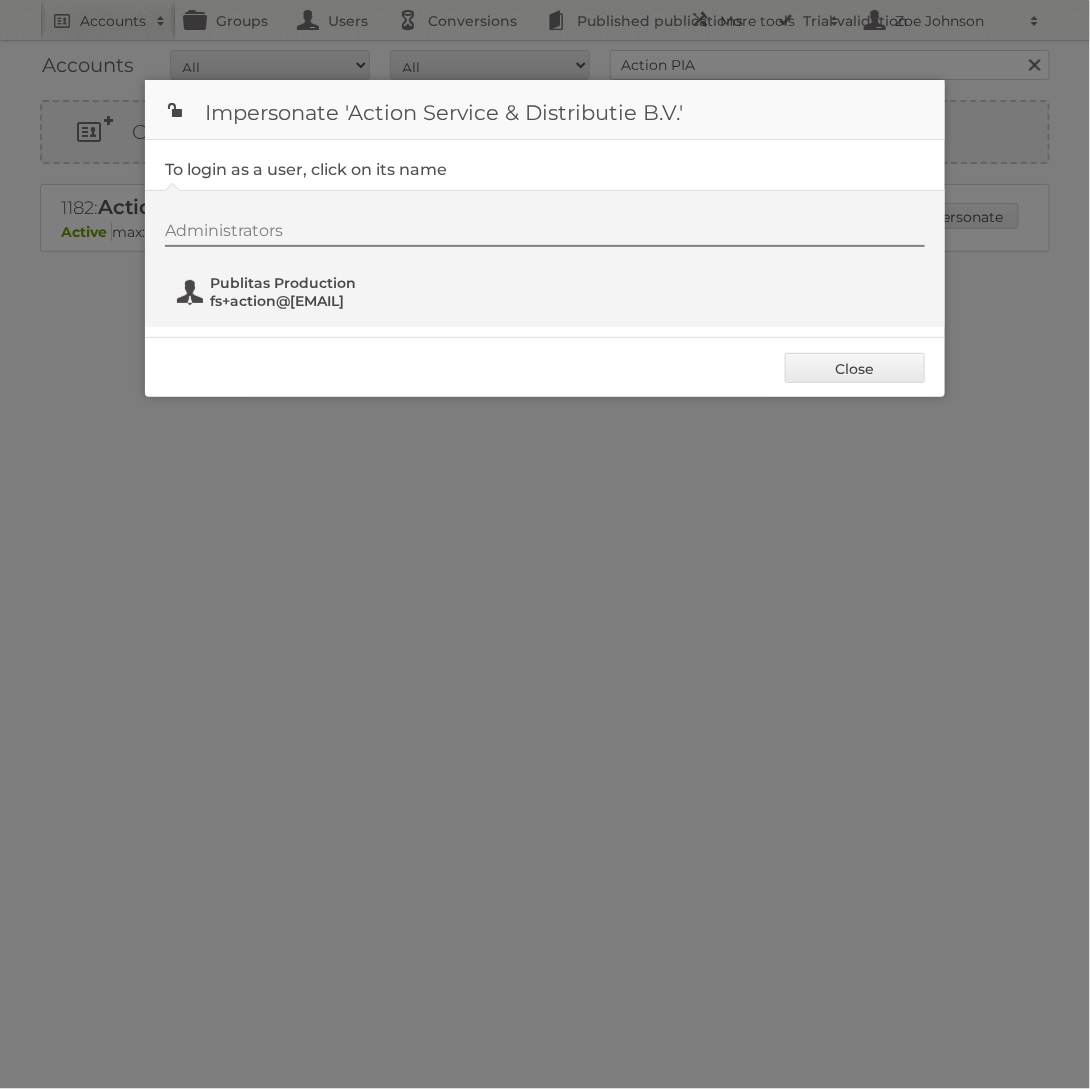 click on "fs+action@publitas.com" at bounding box center [307, 301] 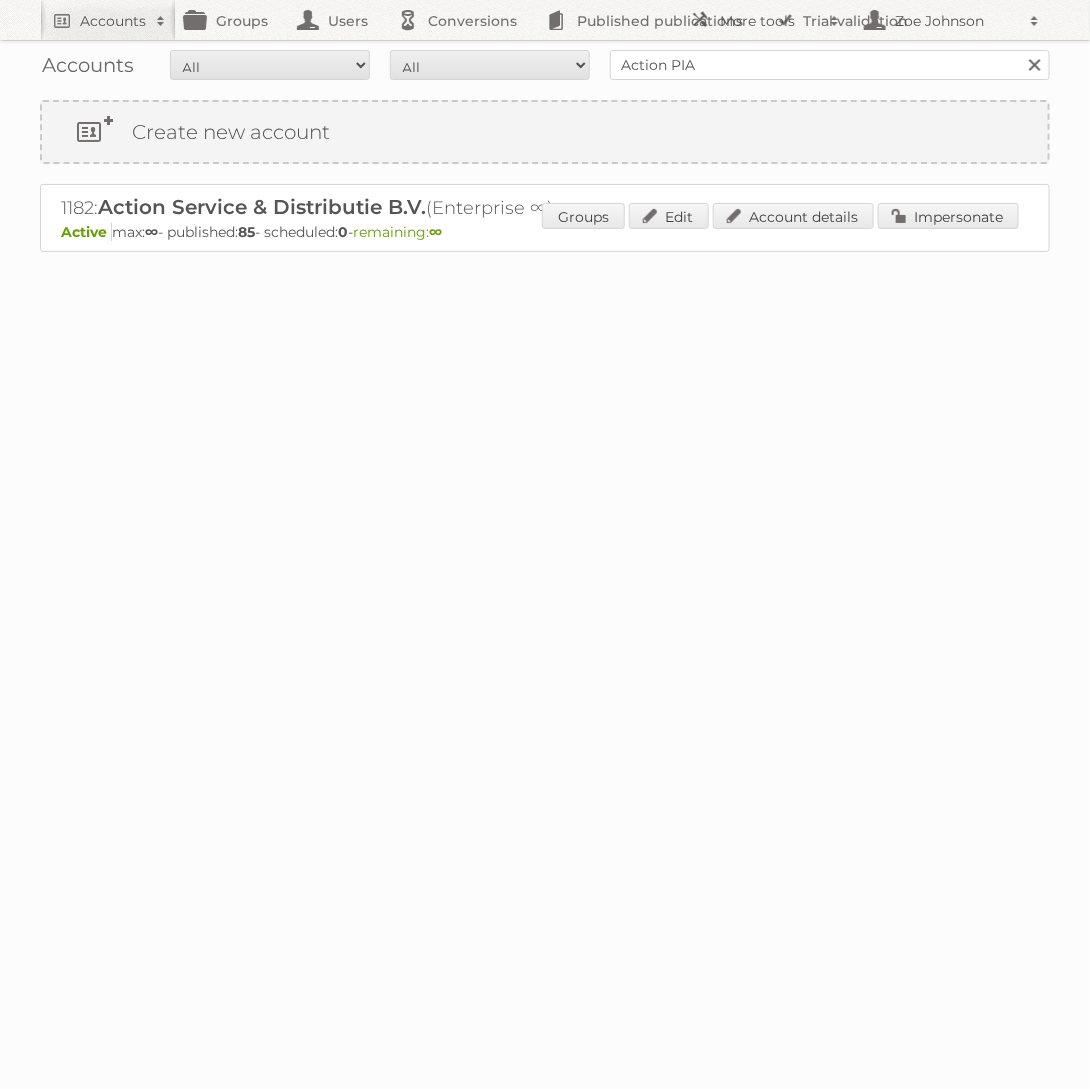 click on "1182:
Action Service & Distributie B.V.
(Enterprise  ∞)
Active
max:  ∞  - published:  85  - scheduled:  0  -  remaining:  ∞
Groups
Edit
Account details
Impersonate" at bounding box center (545, 218) 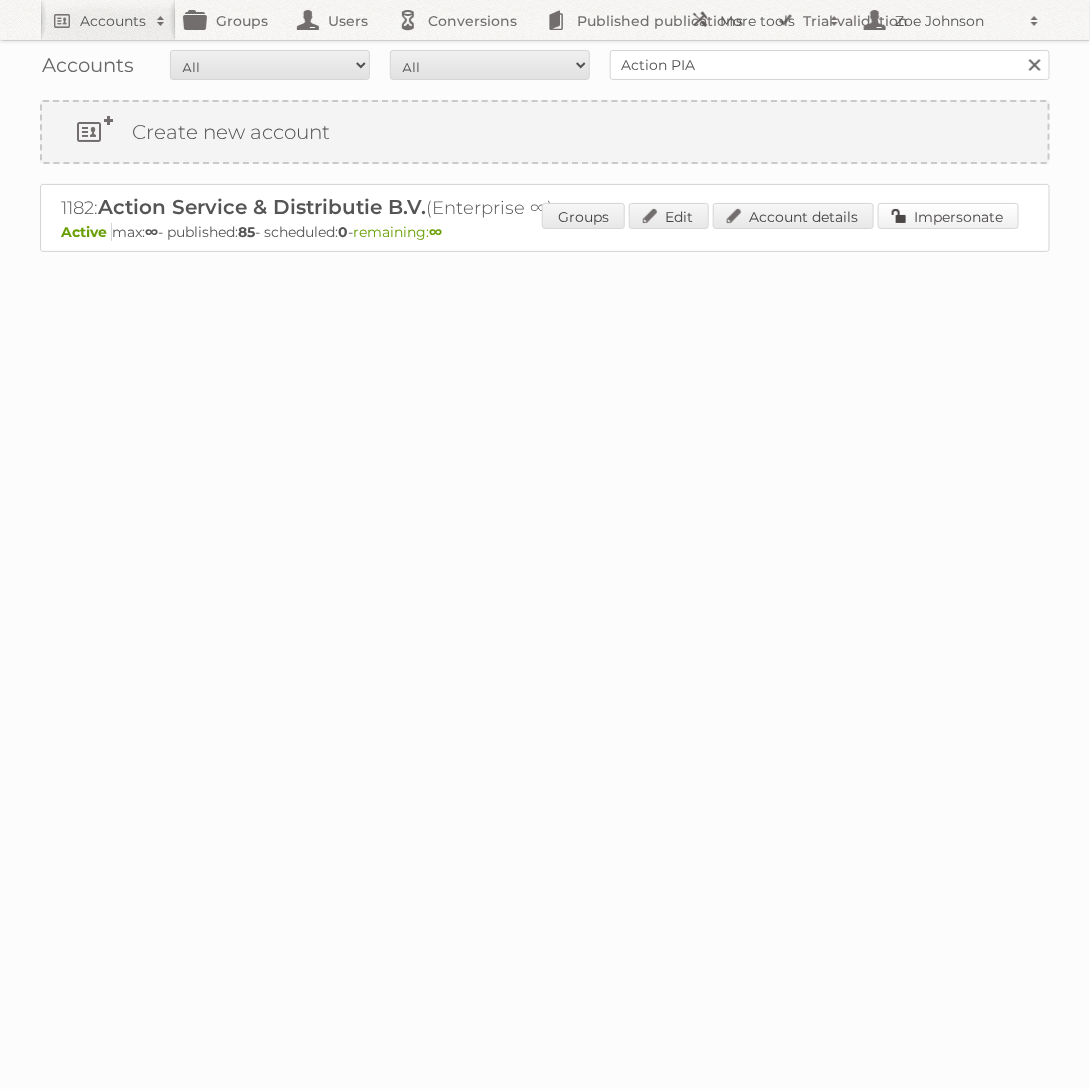 click on "Impersonate" at bounding box center (948, 216) 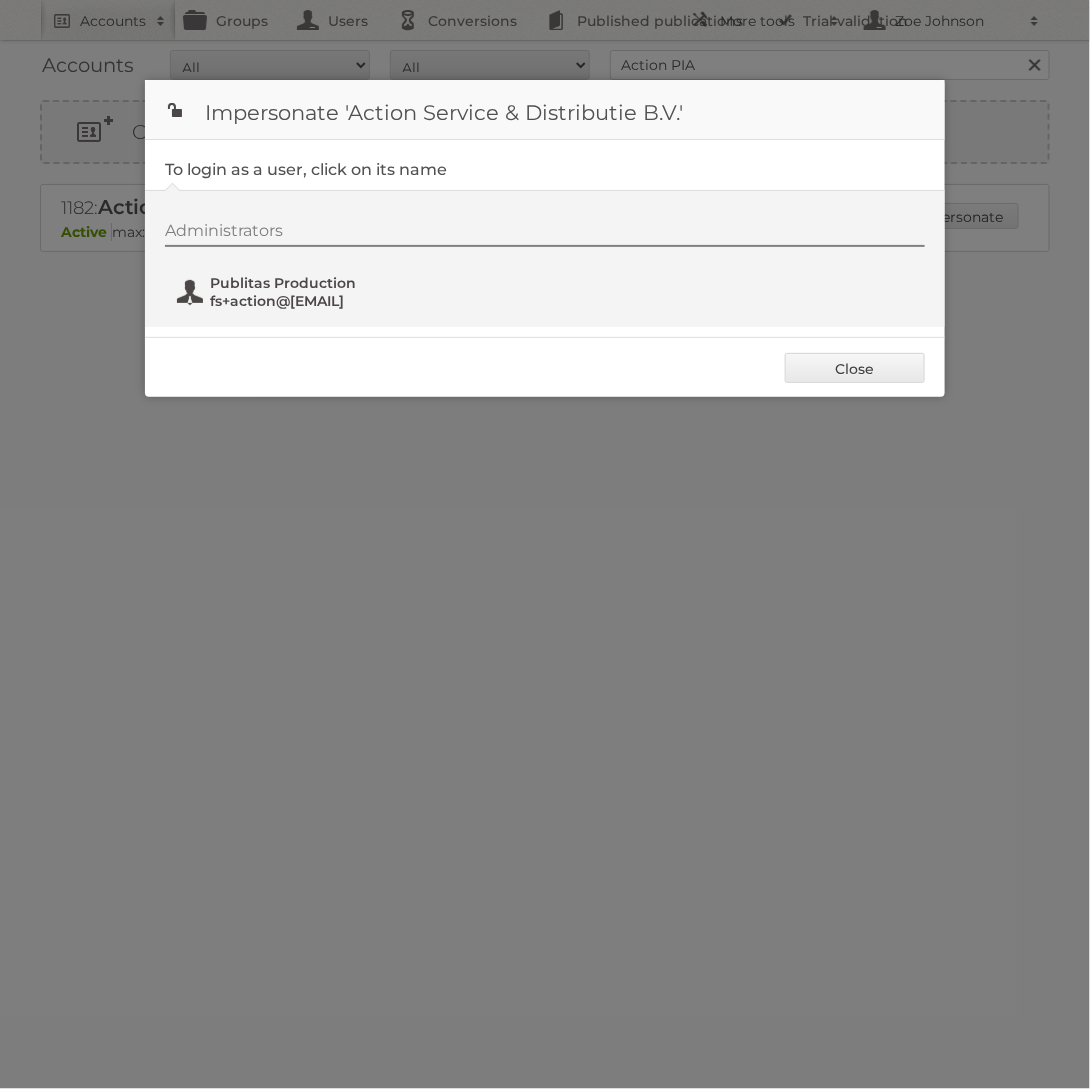 click on "Publitas Production" at bounding box center [307, 283] 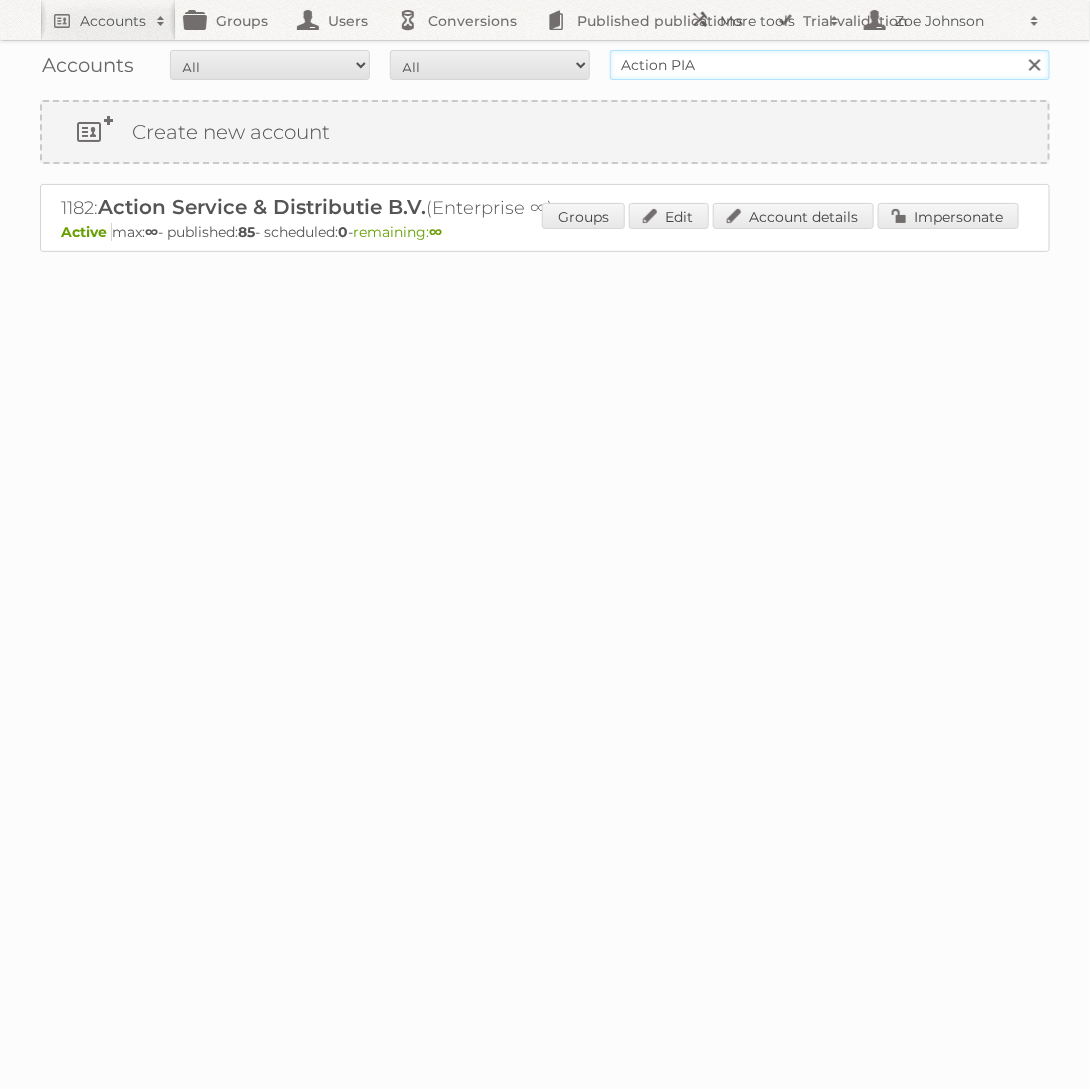 click on "Action PIA" at bounding box center [830, 65] 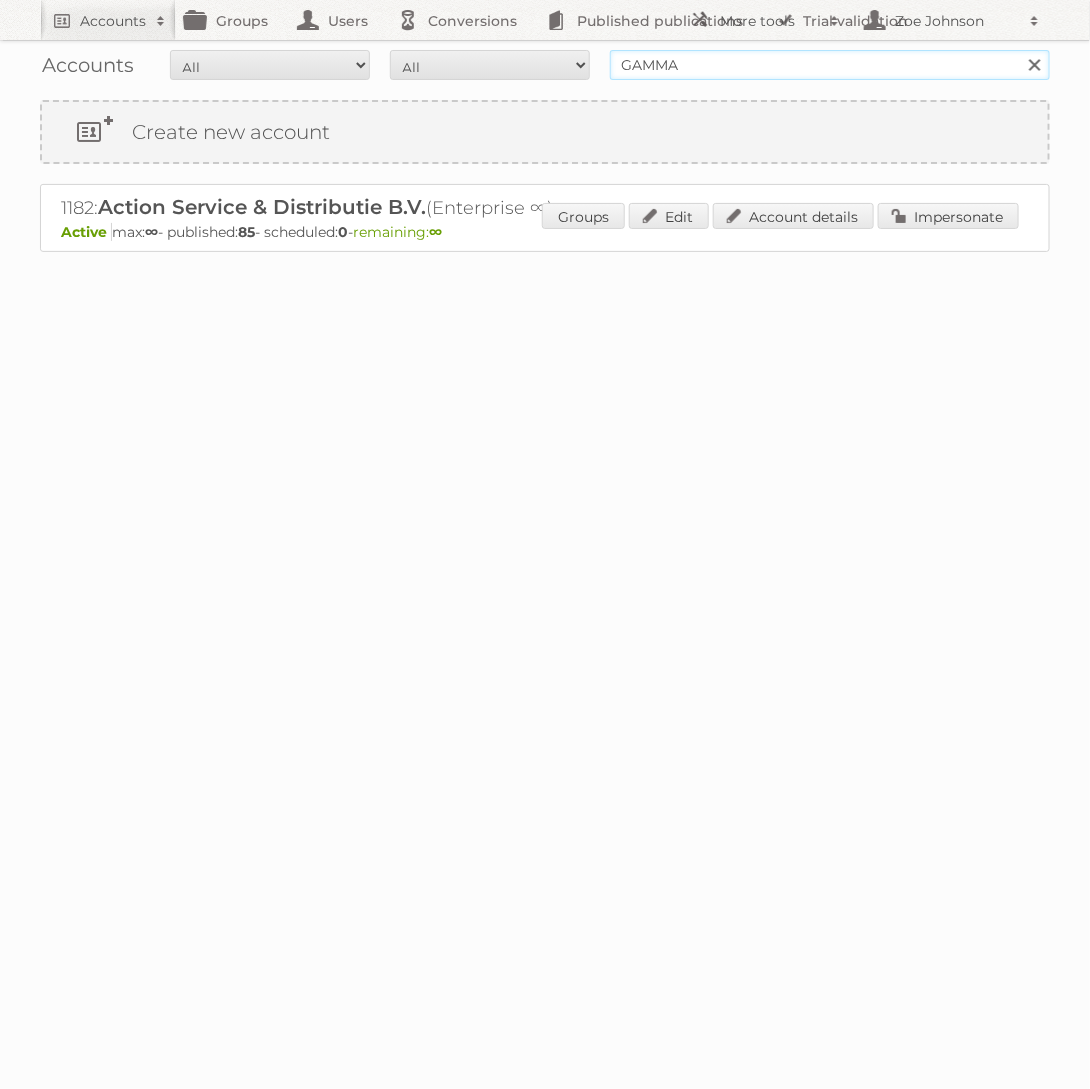 type on "GAMMA" 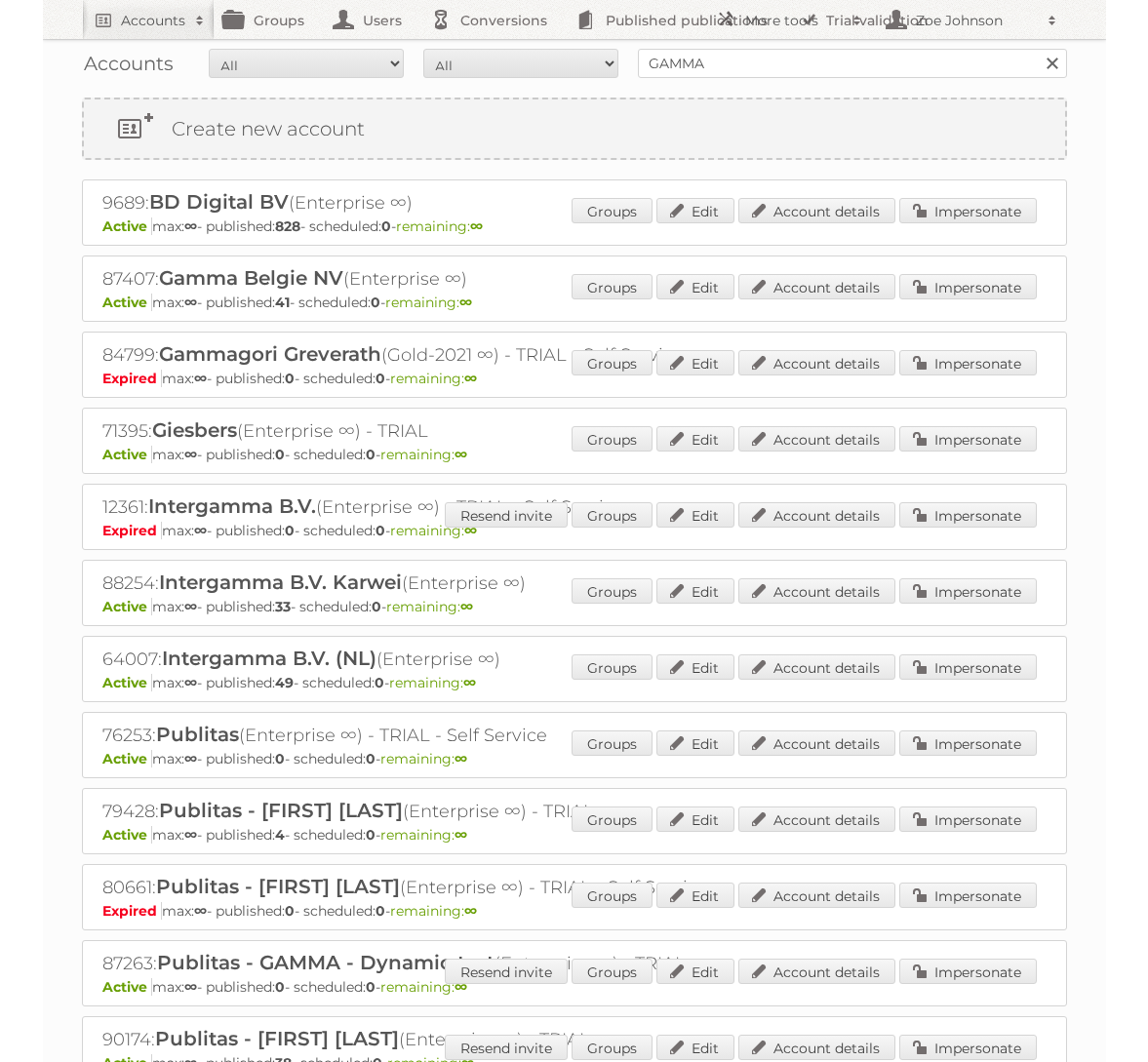 scroll, scrollTop: 0, scrollLeft: 0, axis: both 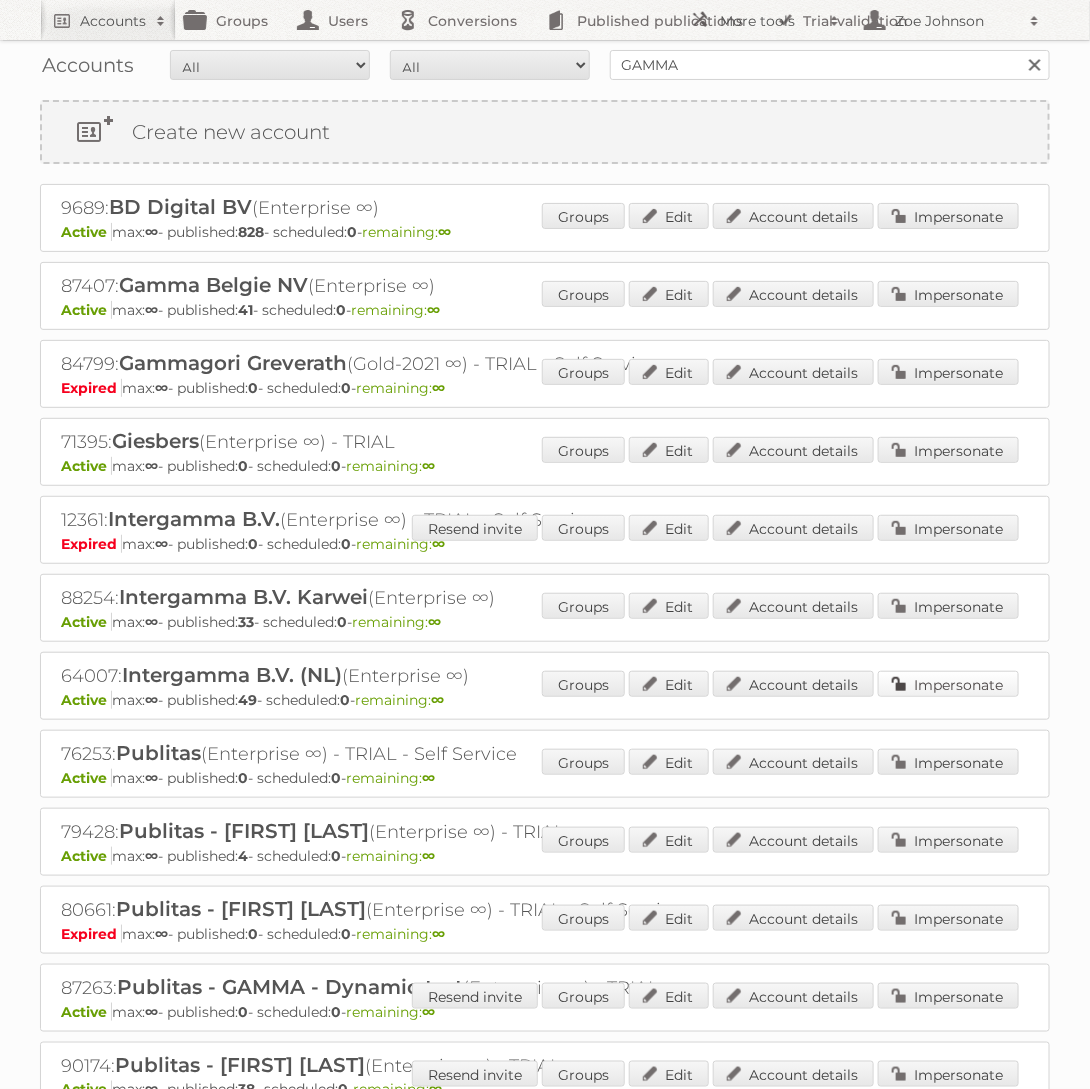 click on "Impersonate" at bounding box center [948, 684] 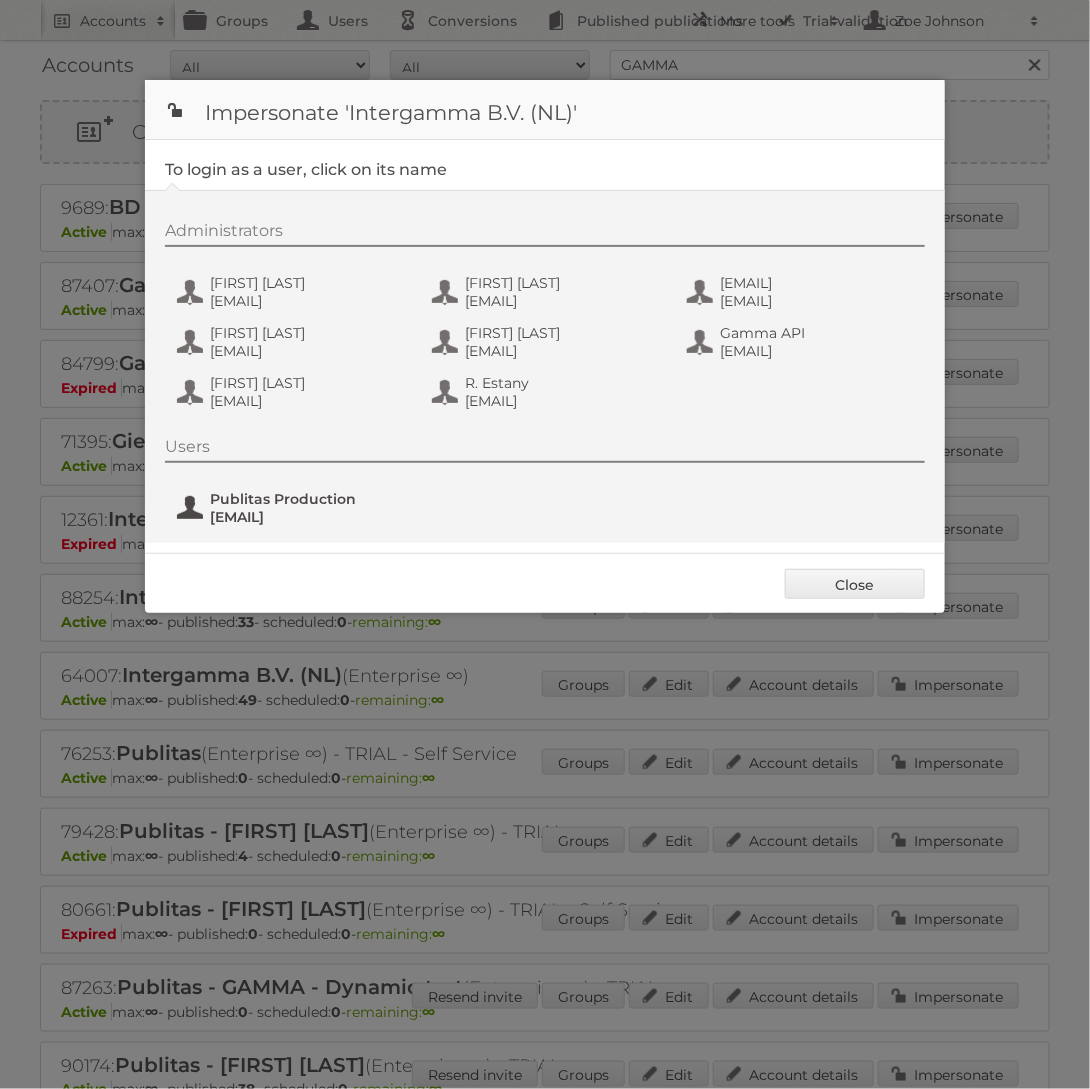 click on "Publitas Production" at bounding box center [307, 499] 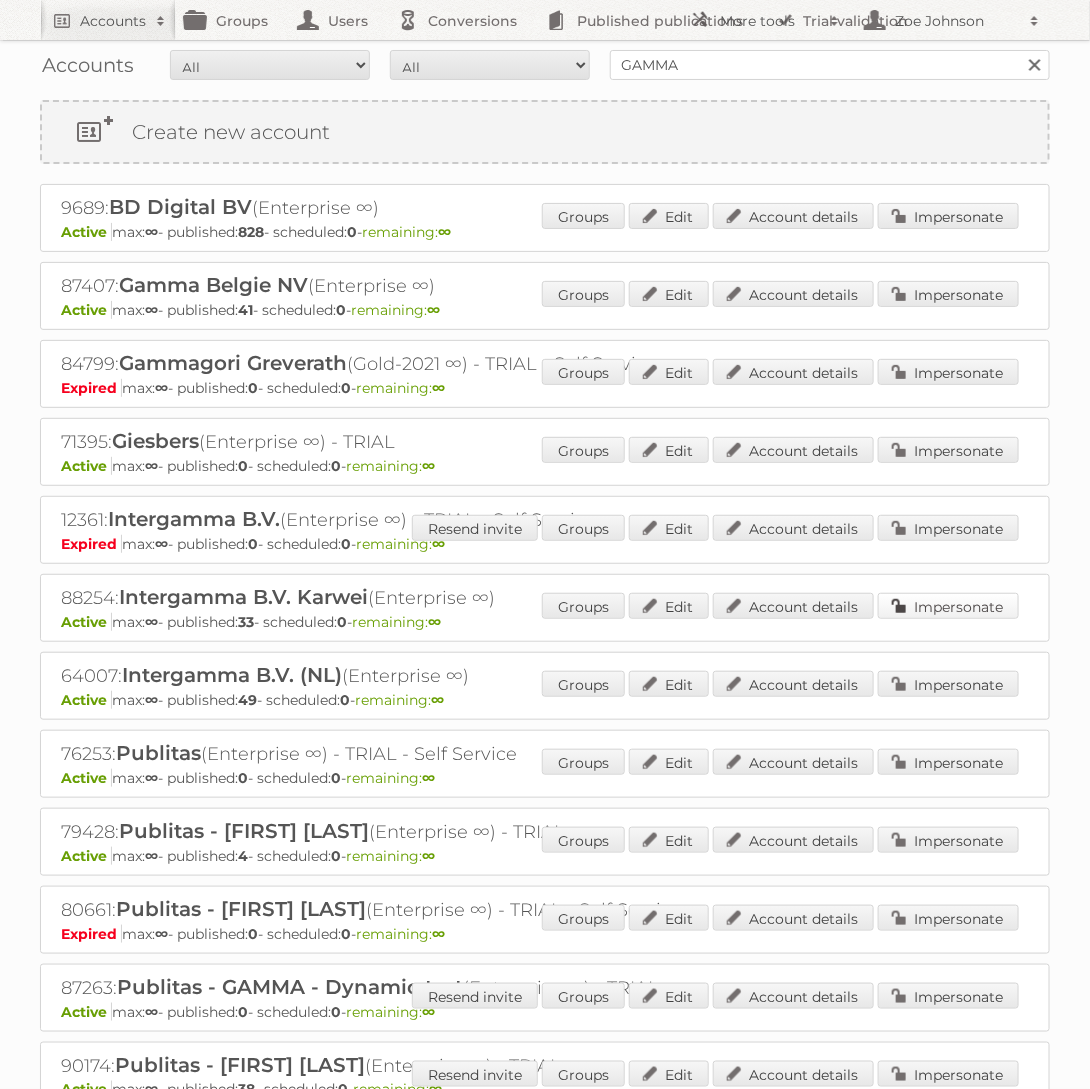 click on "Impersonate" at bounding box center (948, 606) 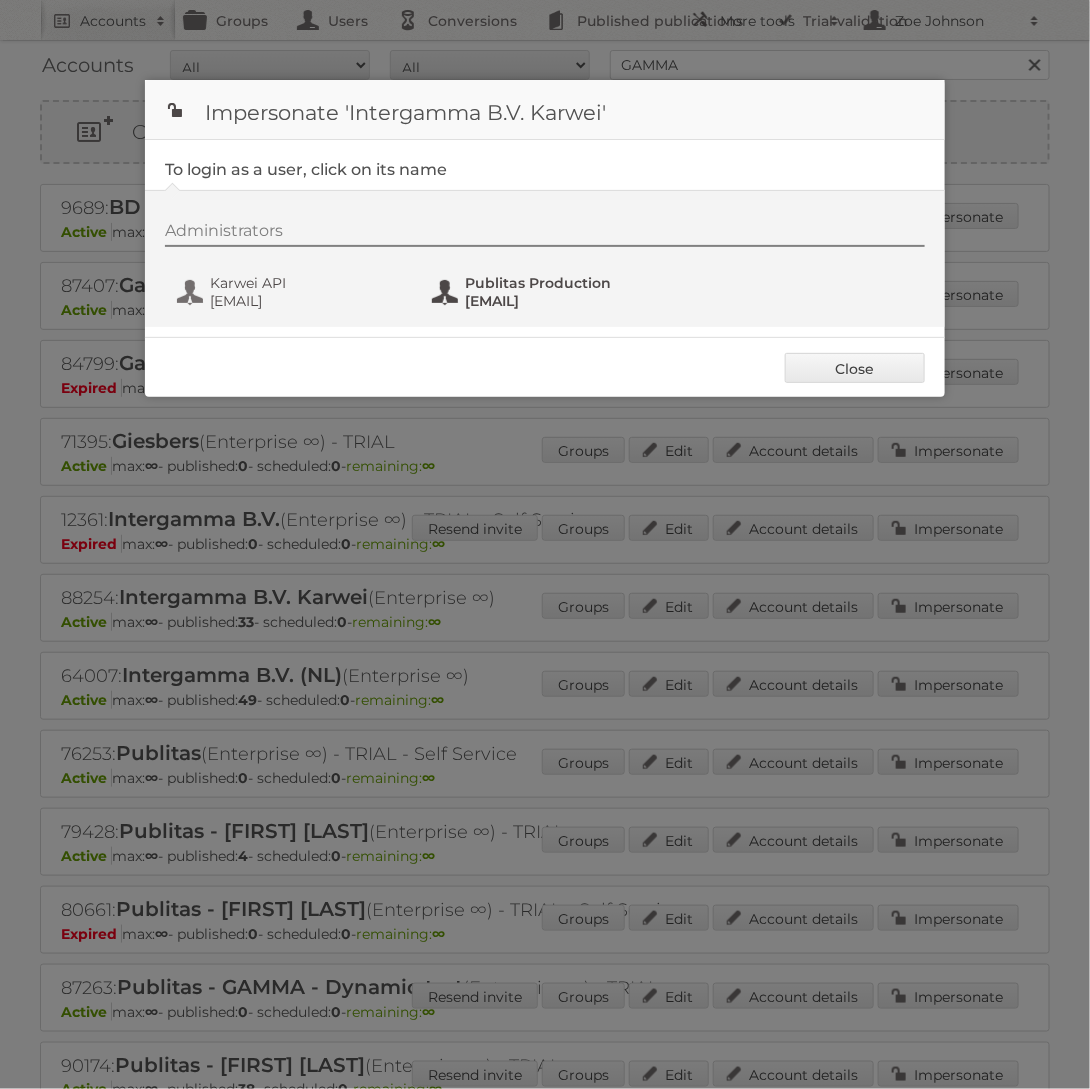 click on "[EMAIL]" at bounding box center (562, 301) 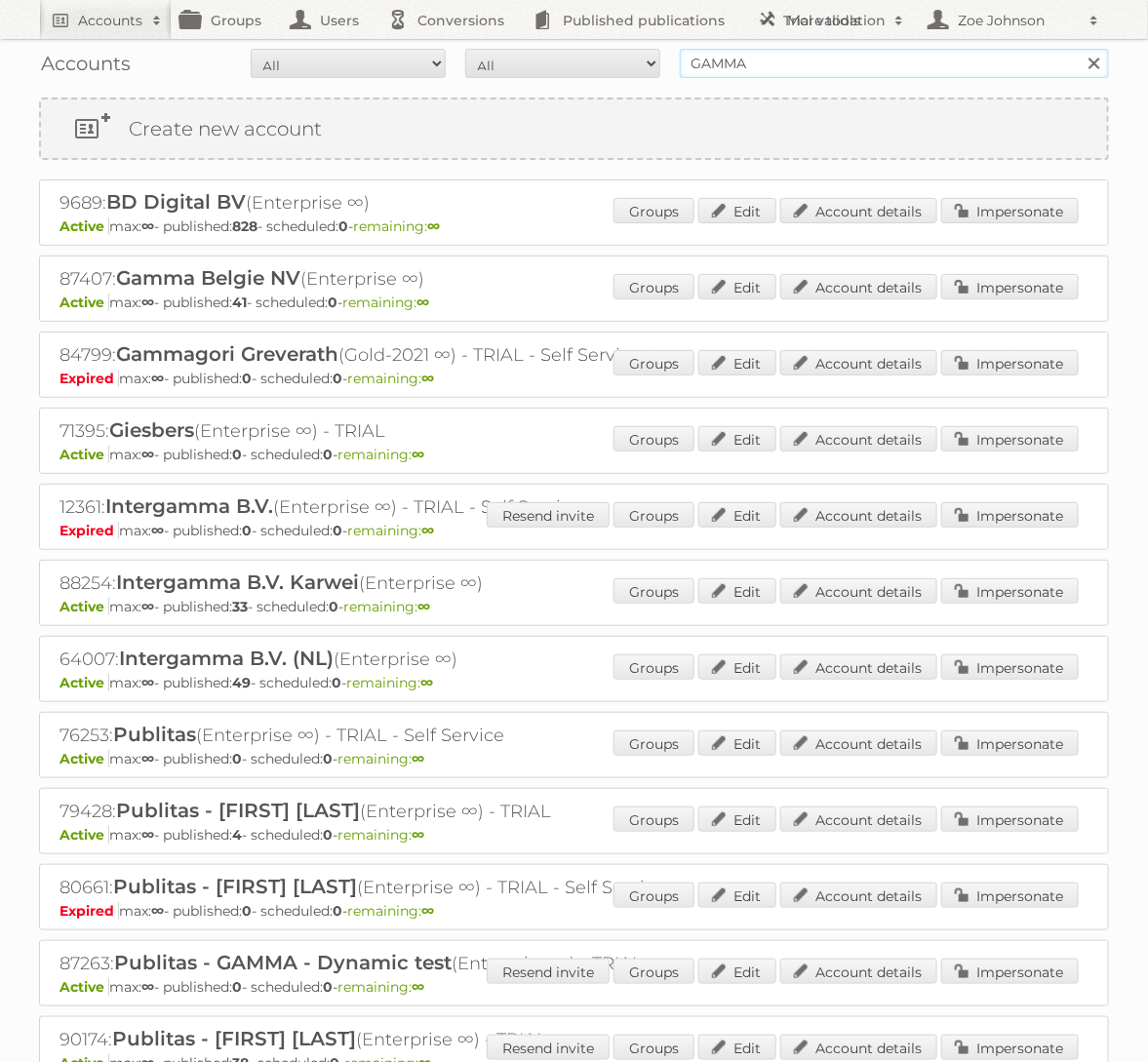 click on "GAMMA" at bounding box center [894, 63] 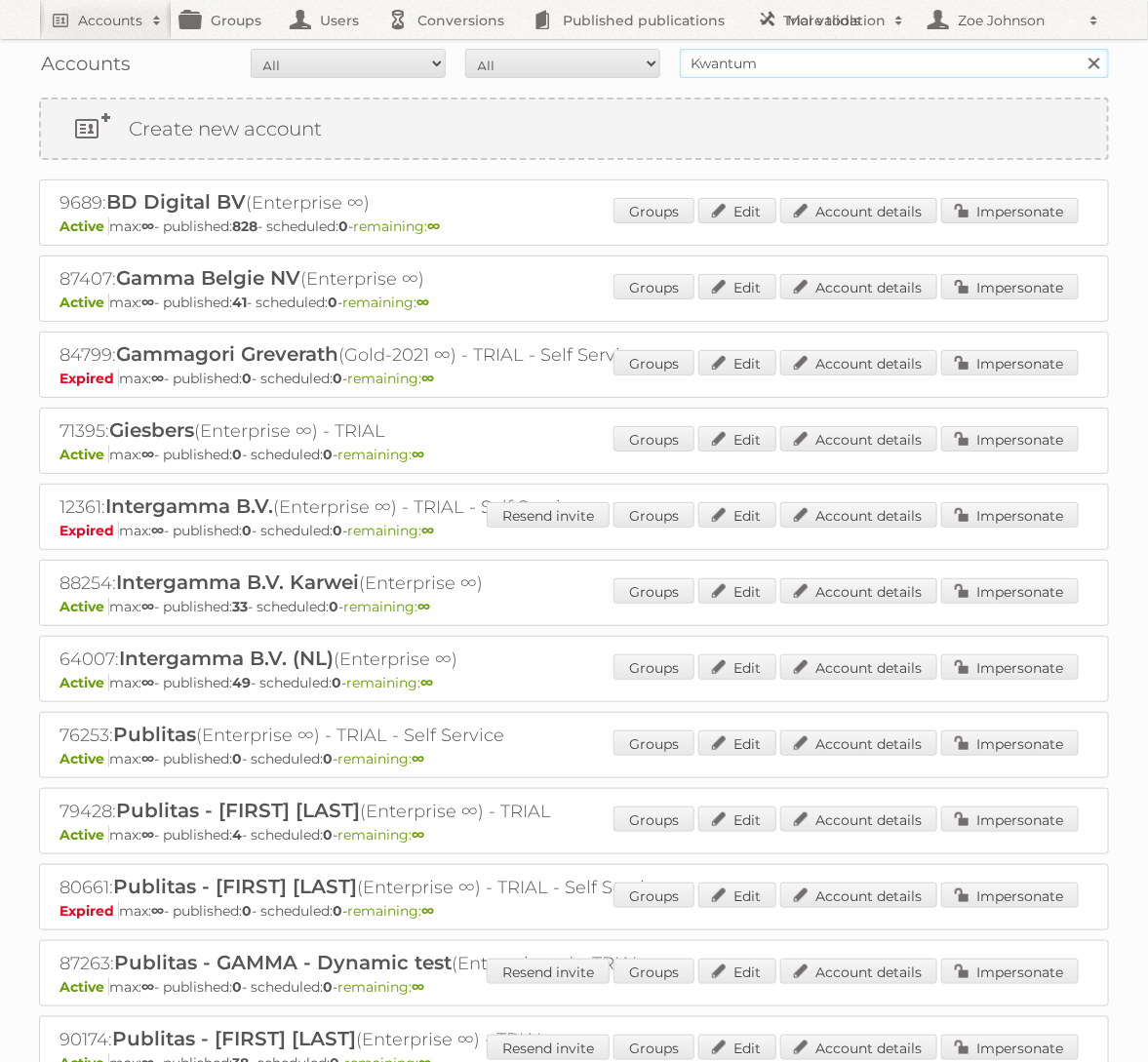 type on "Kwantum" 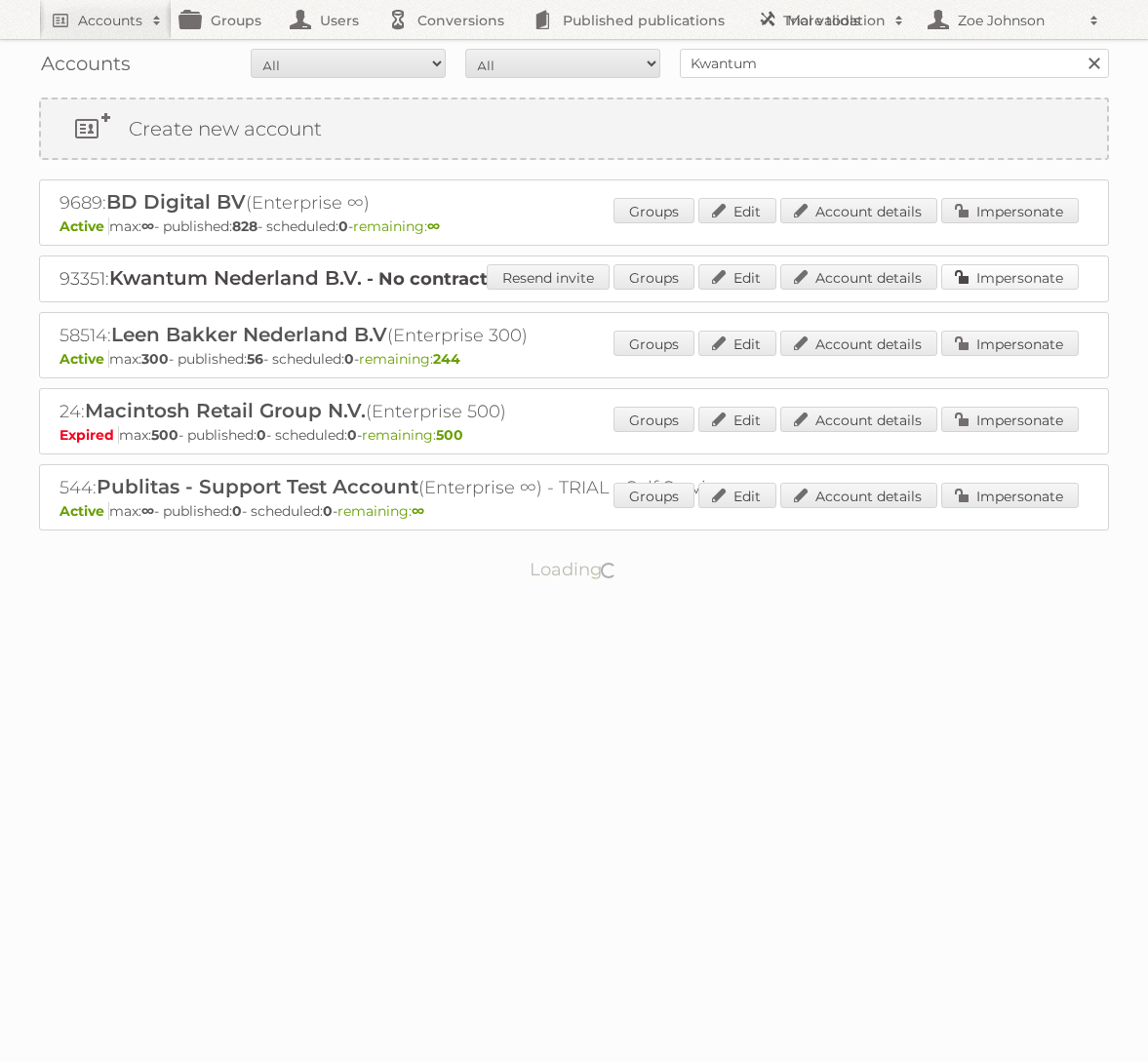 scroll, scrollTop: 0, scrollLeft: 0, axis: both 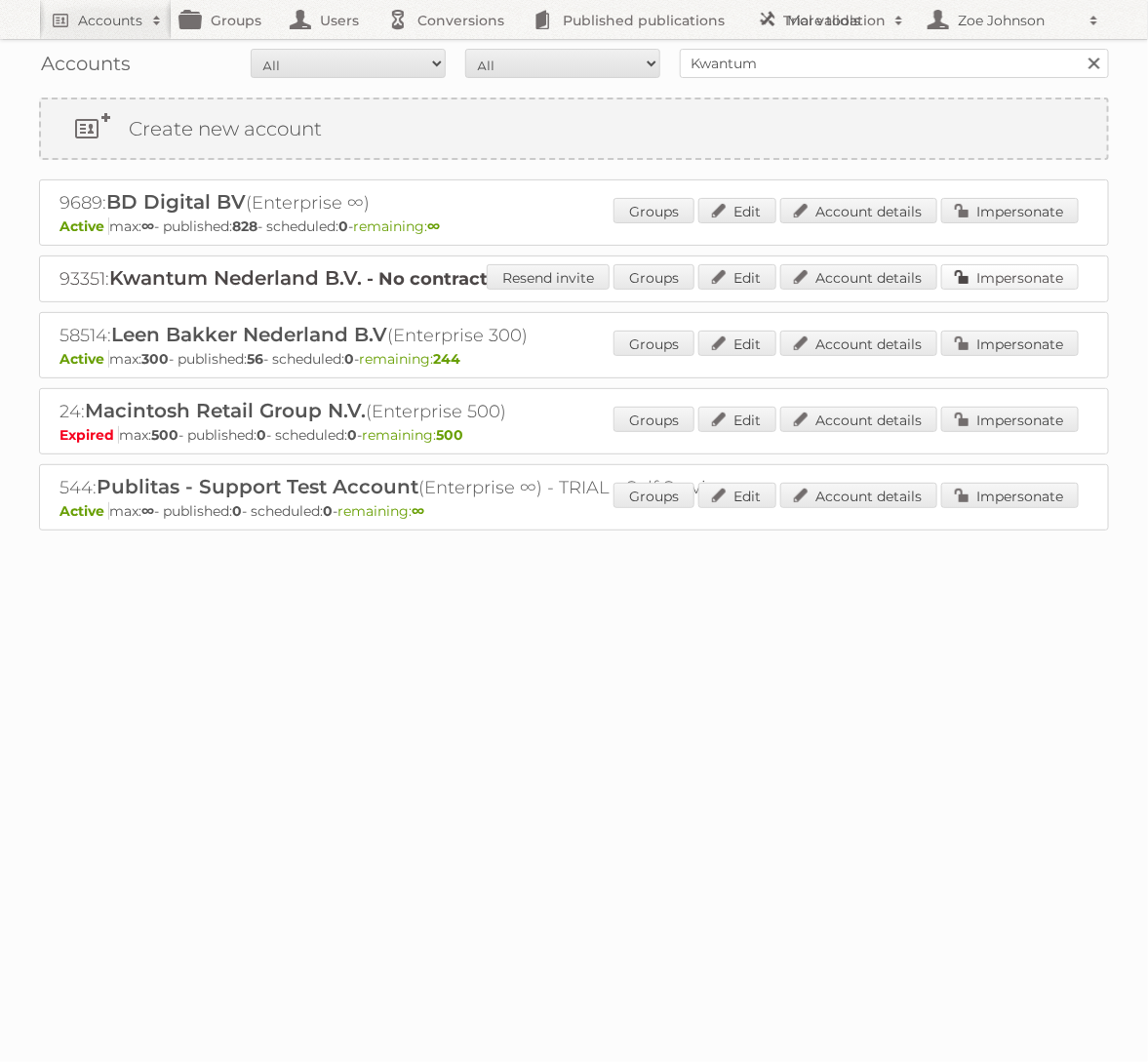 click on "Impersonate" at bounding box center (1009, 277) 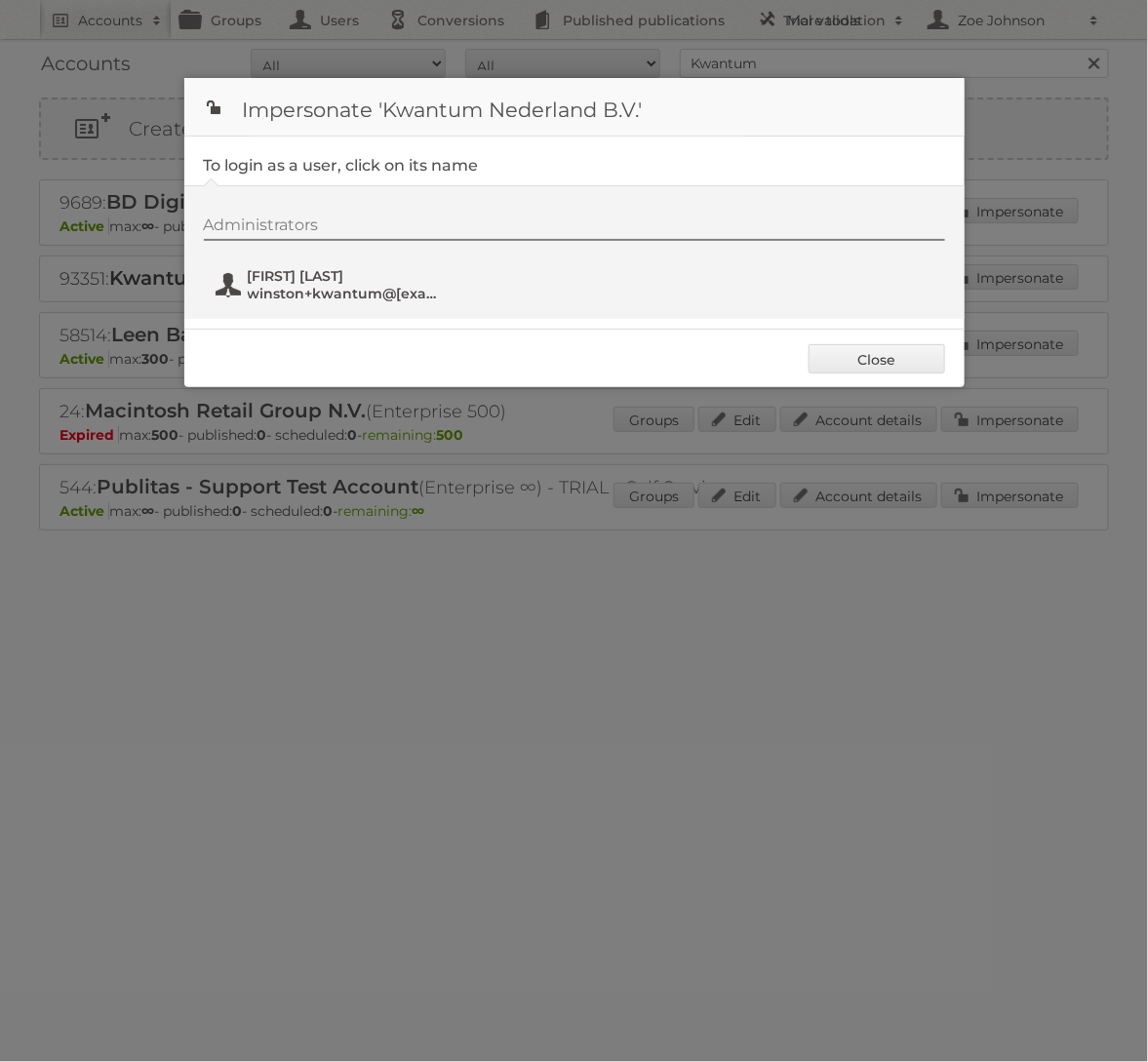 click on "winston+kwantum@publitas.com" at bounding box center [342, 294] 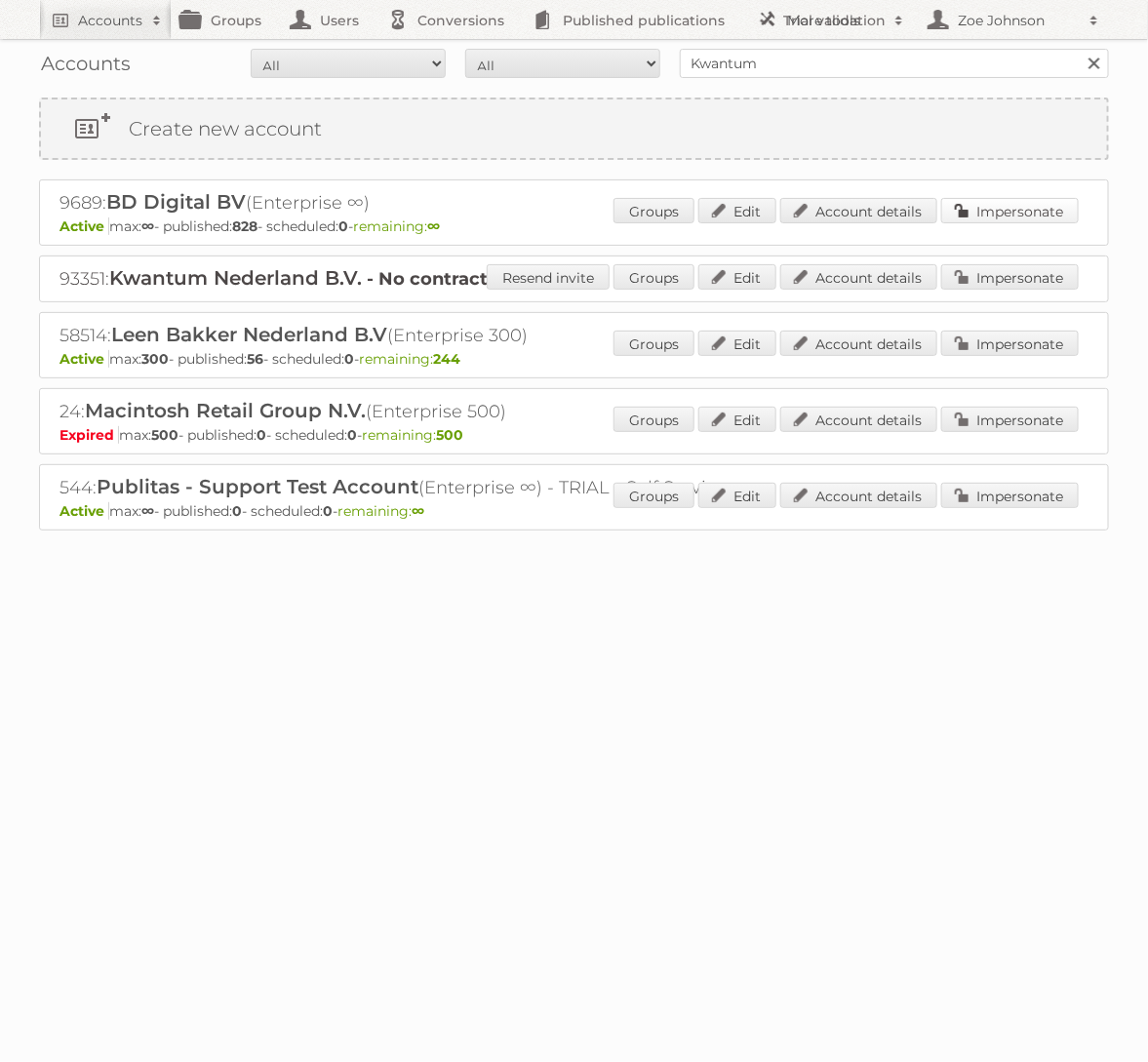 click on "Impersonate" at bounding box center (1009, 211) 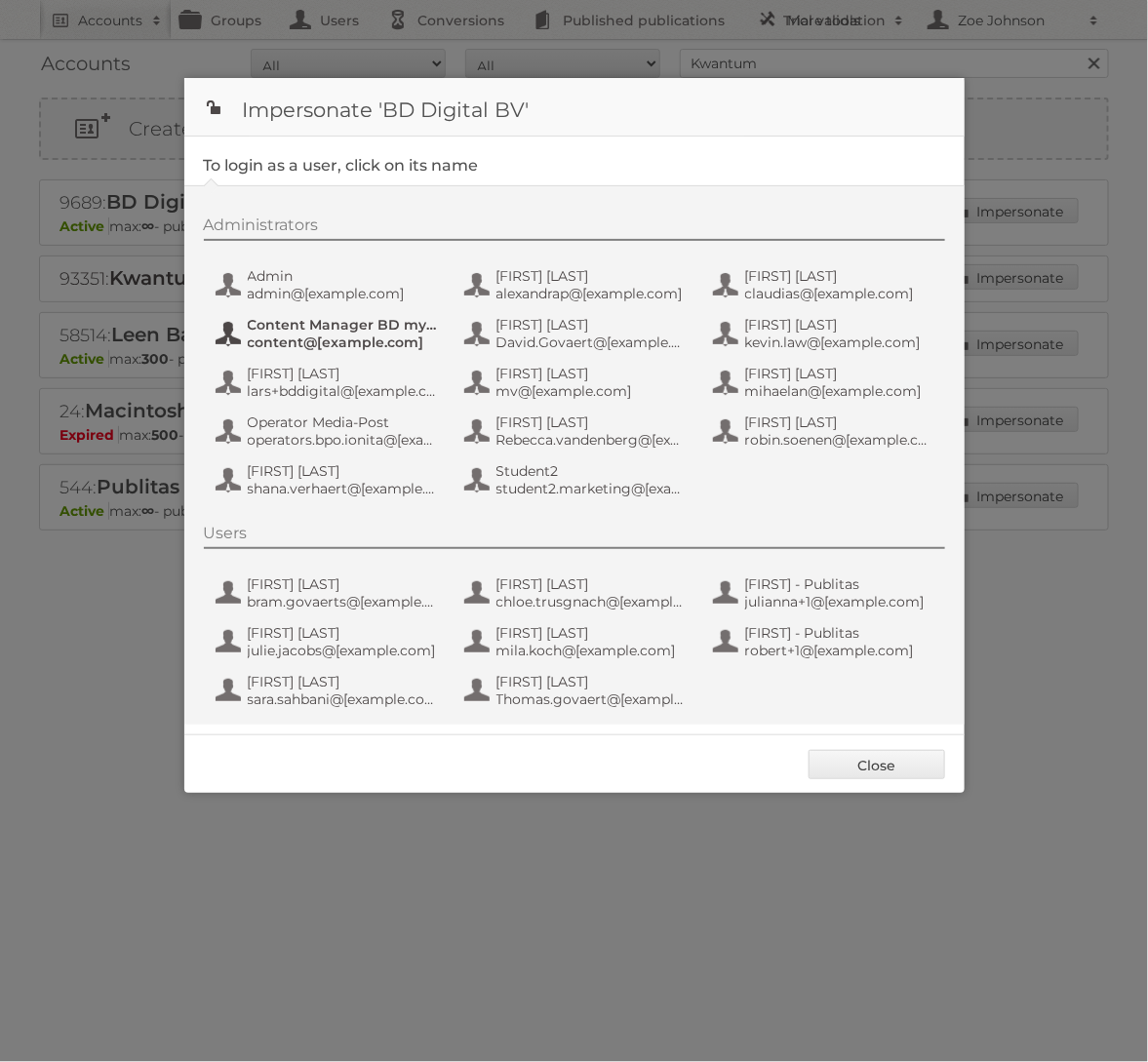click on "Content Manager BD myShopi" at bounding box center (342, 325) 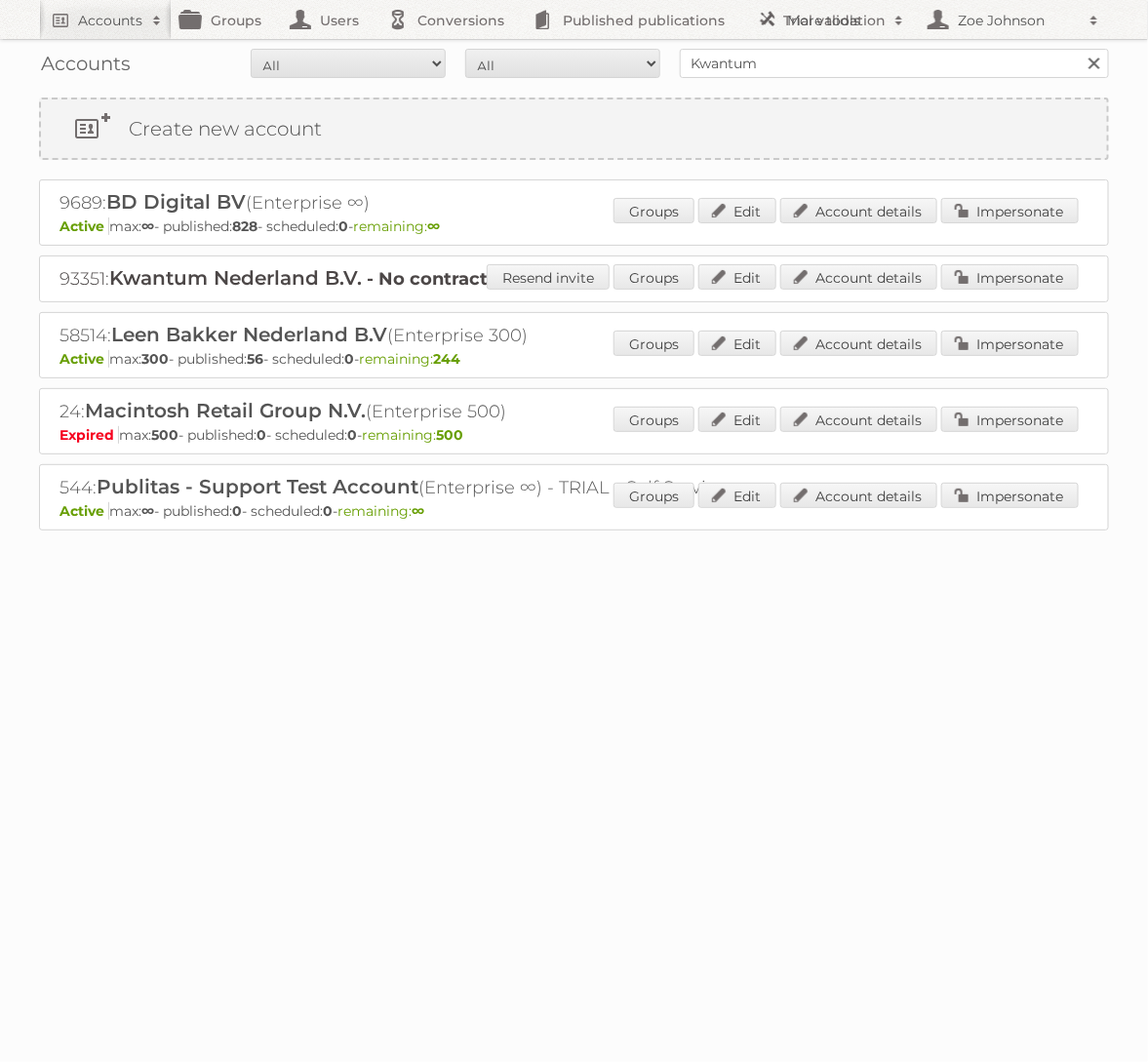 click on "Active
max:  300  - published:  56  - scheduled:  0  -  remaining:  244" at bounding box center (574, 359) 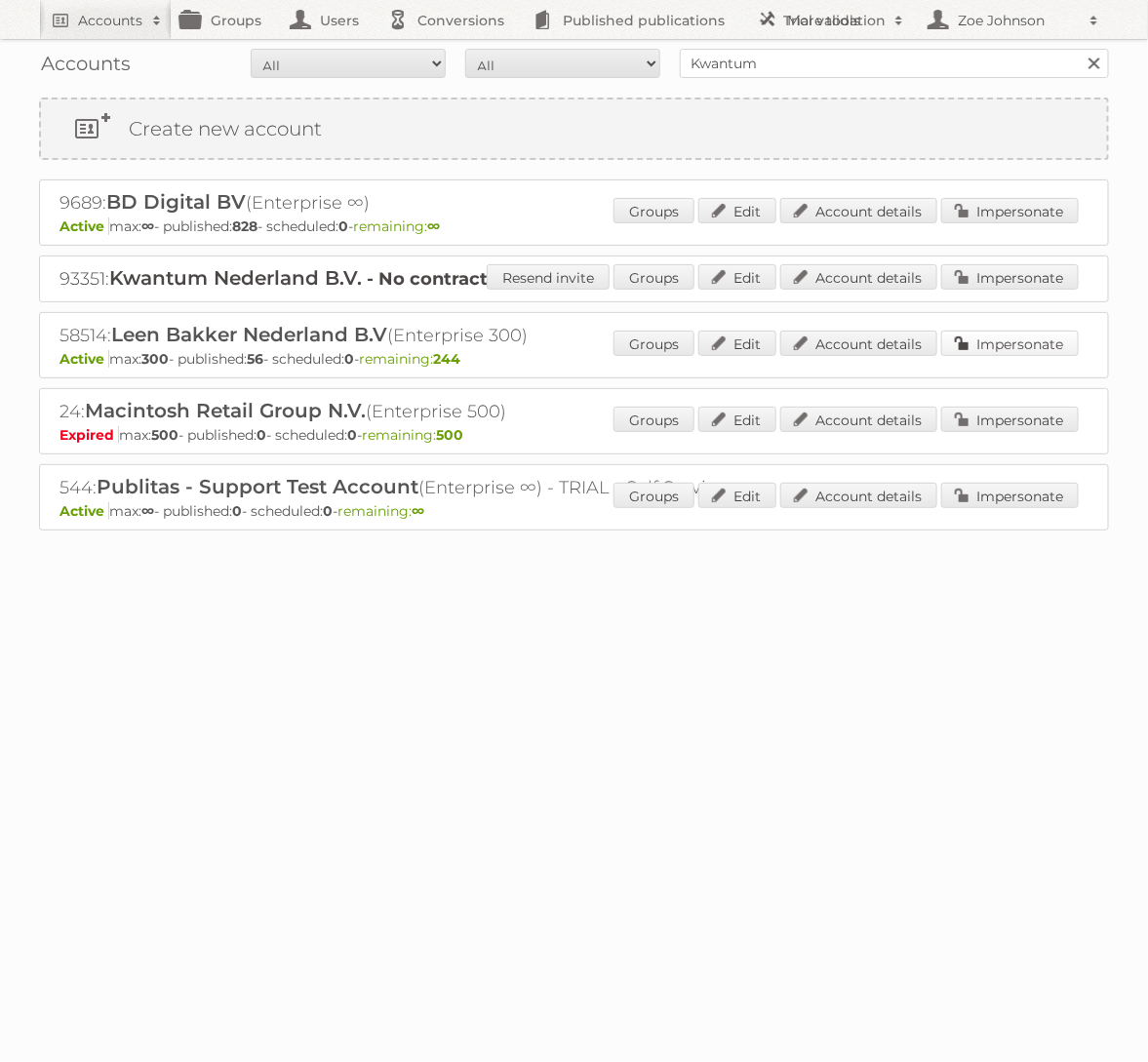 click on "Impersonate" at bounding box center (1009, 343) 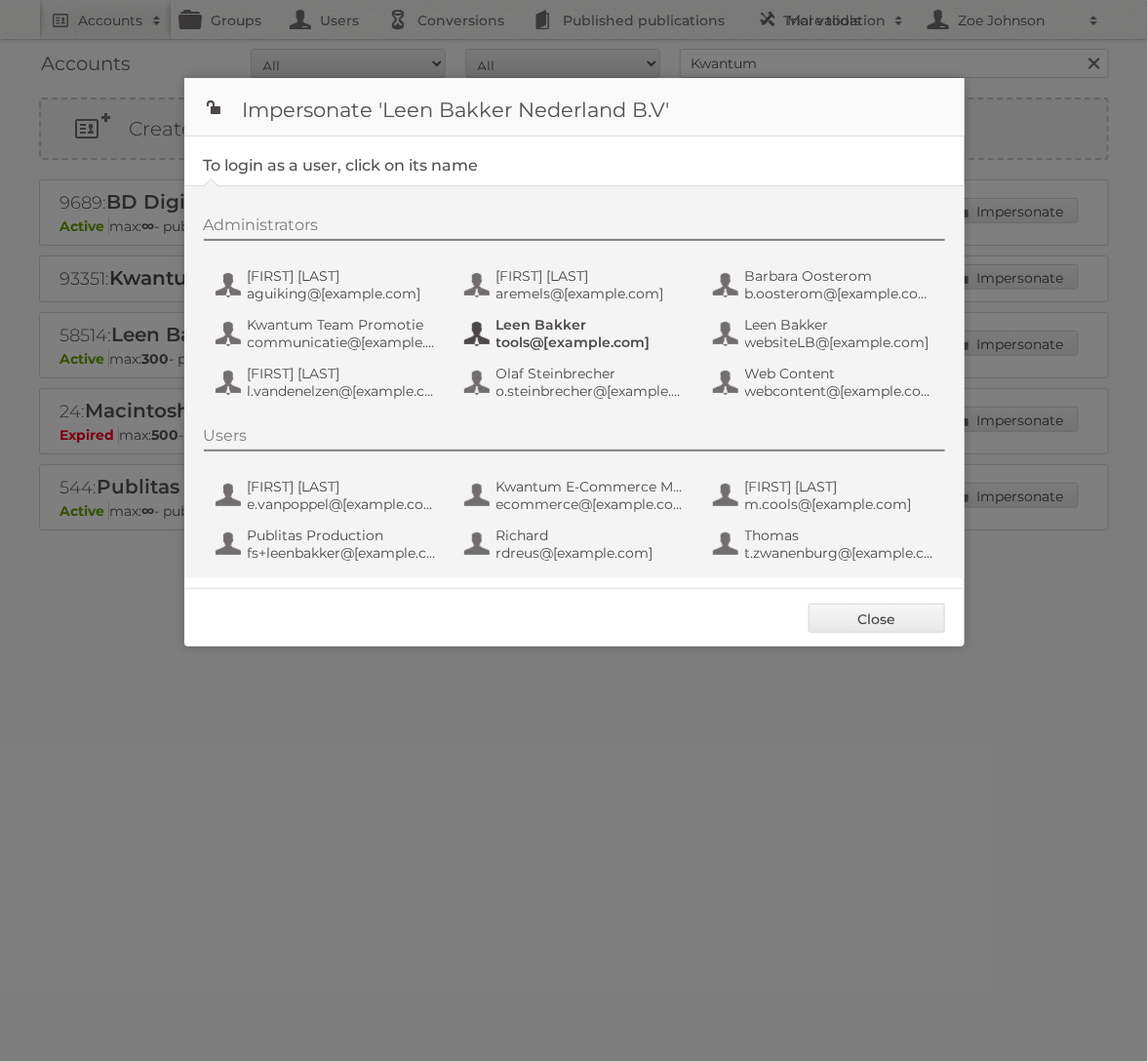 click on "Leen Bakker" at bounding box center (591, 325) 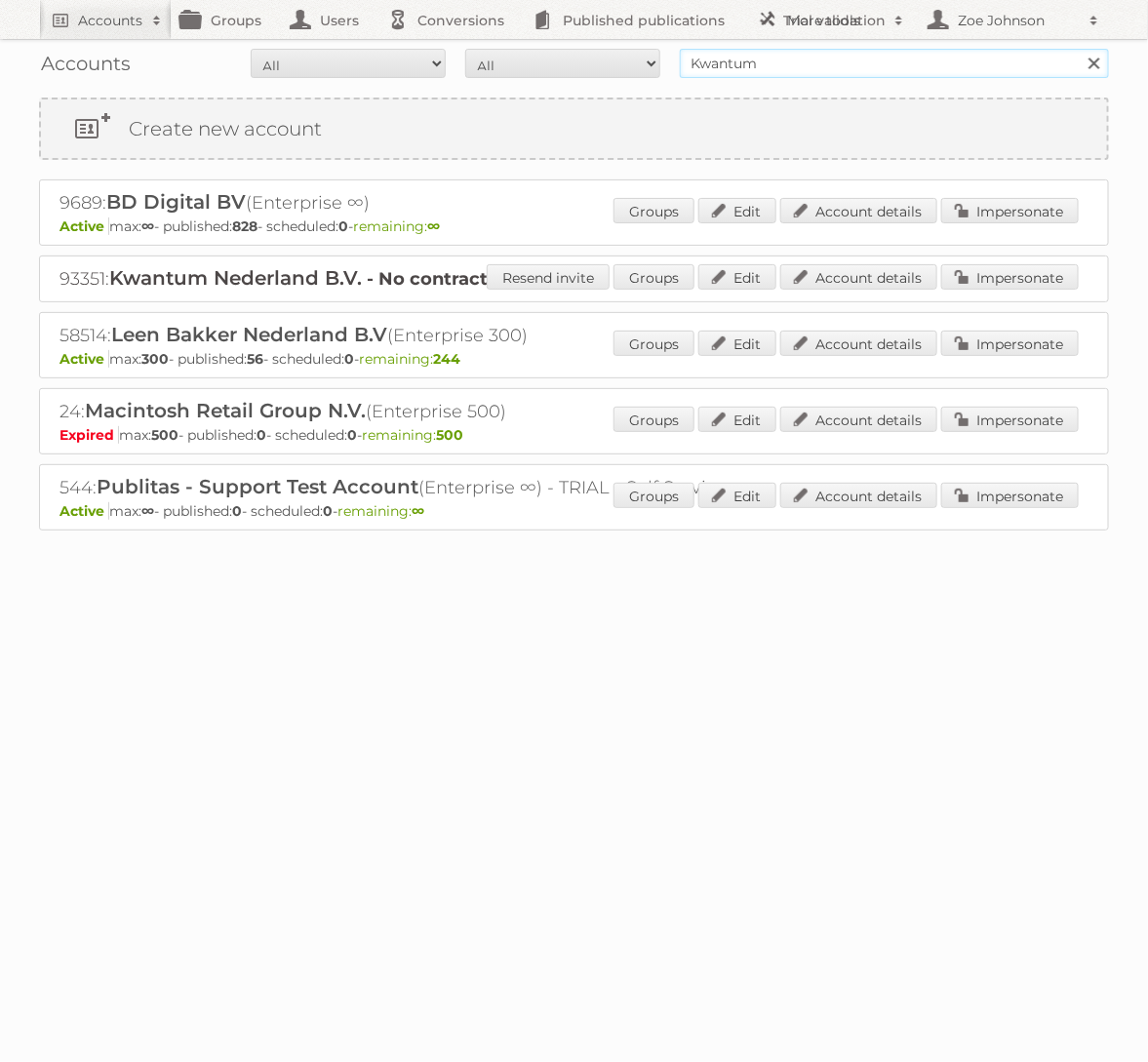 click on "Kwantum" at bounding box center (894, 63) 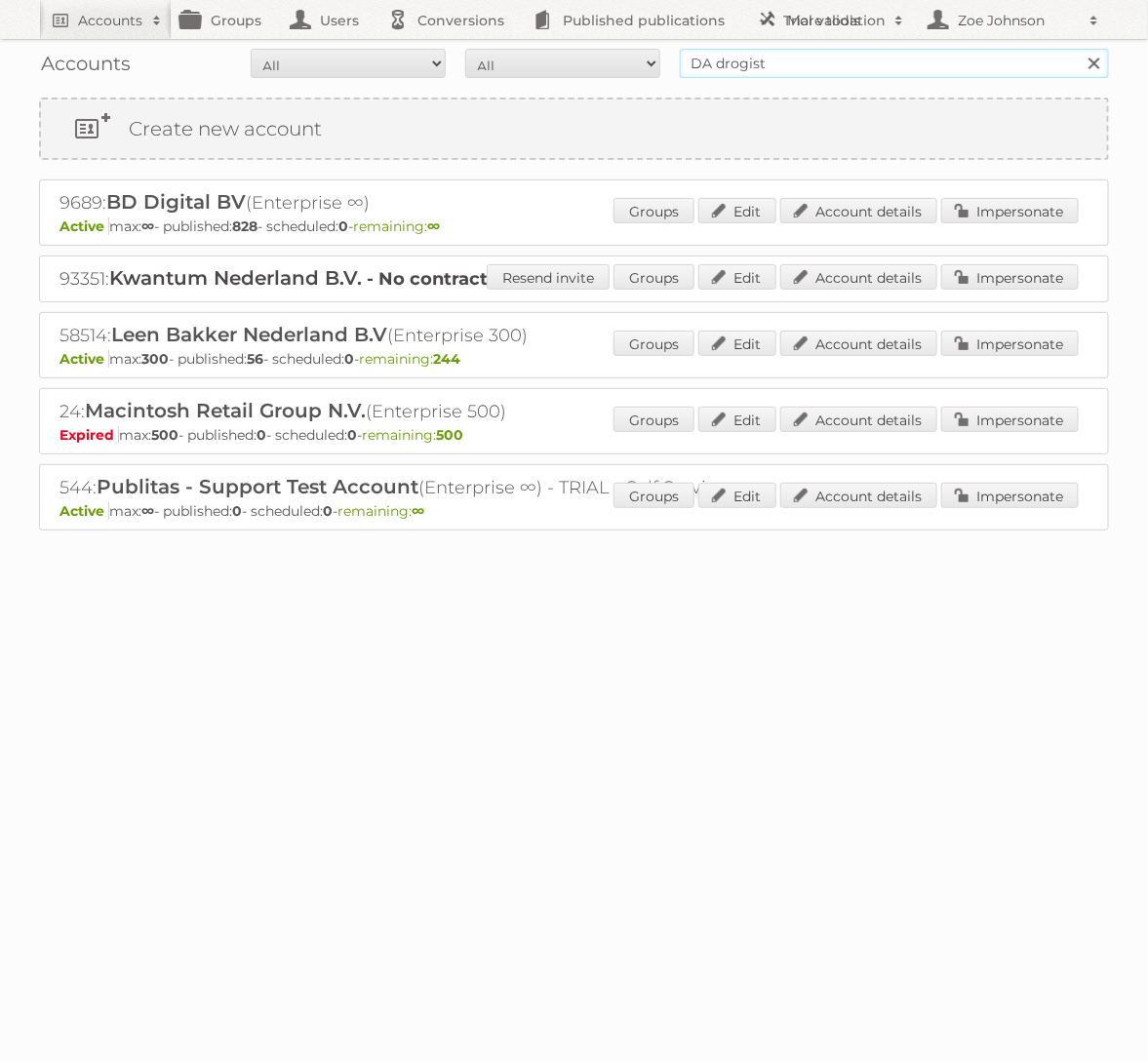 type on "DA drogist" 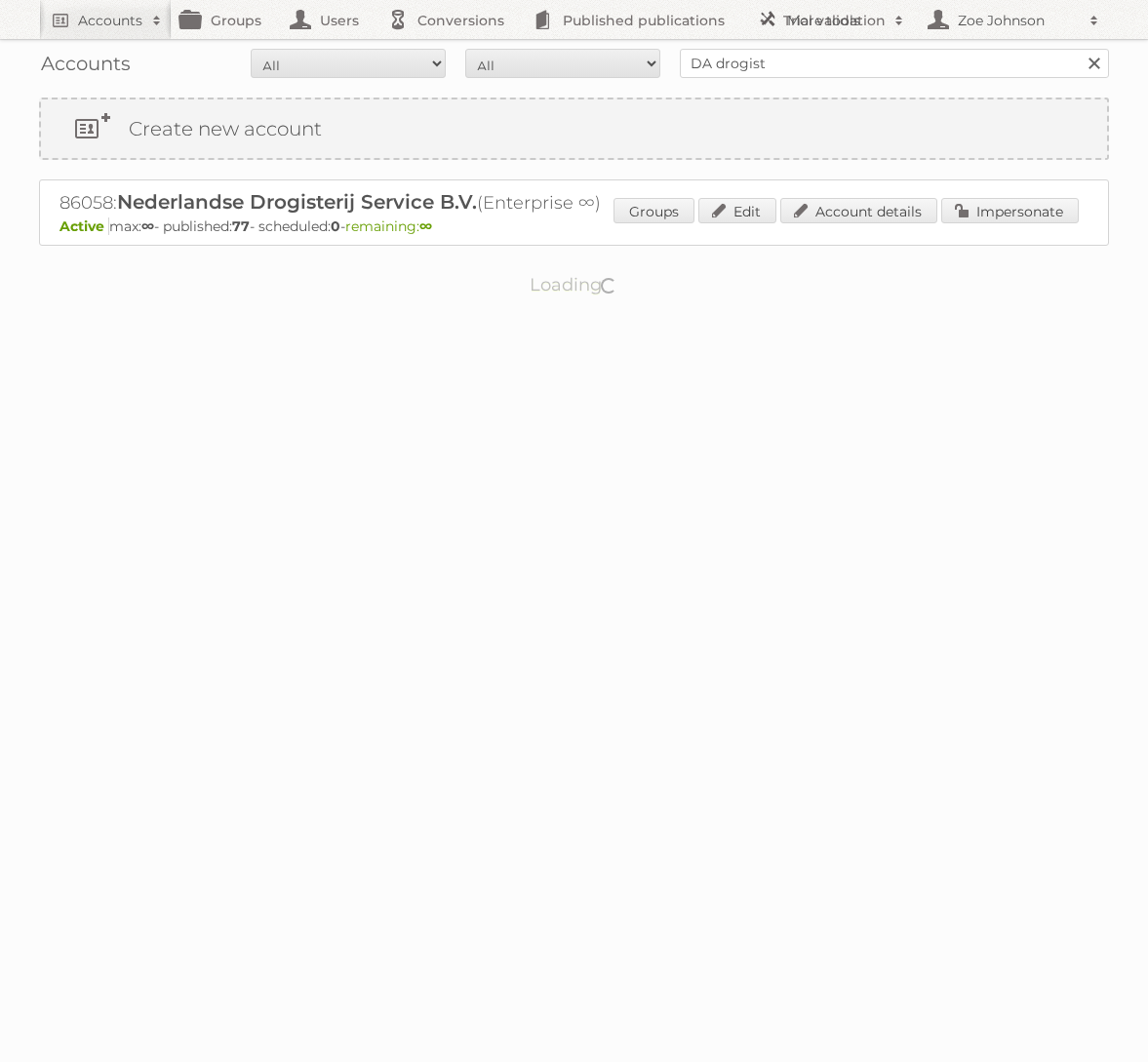 scroll, scrollTop: 0, scrollLeft: 0, axis: both 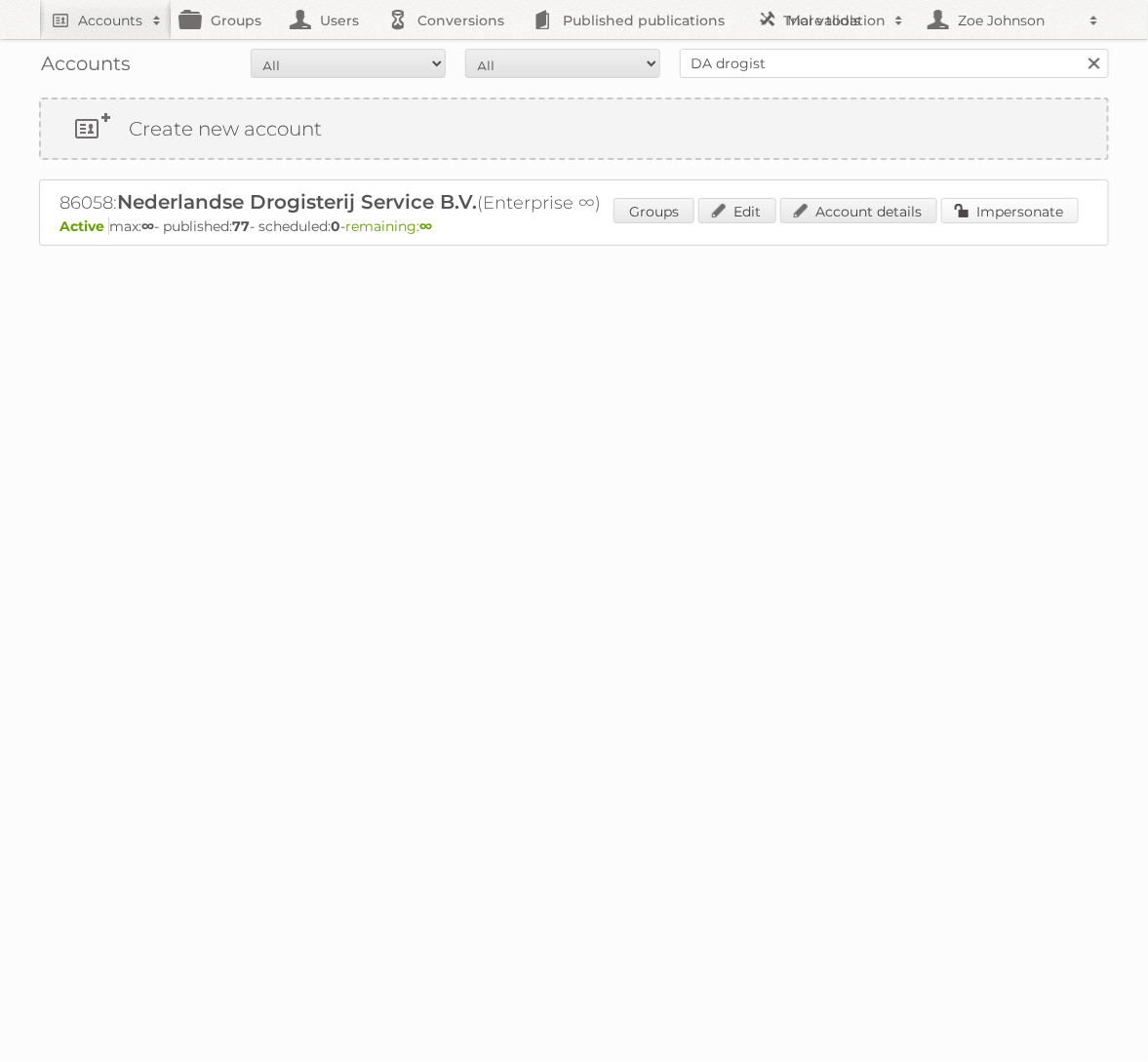 click on "Impersonate" at bounding box center (1009, 211) 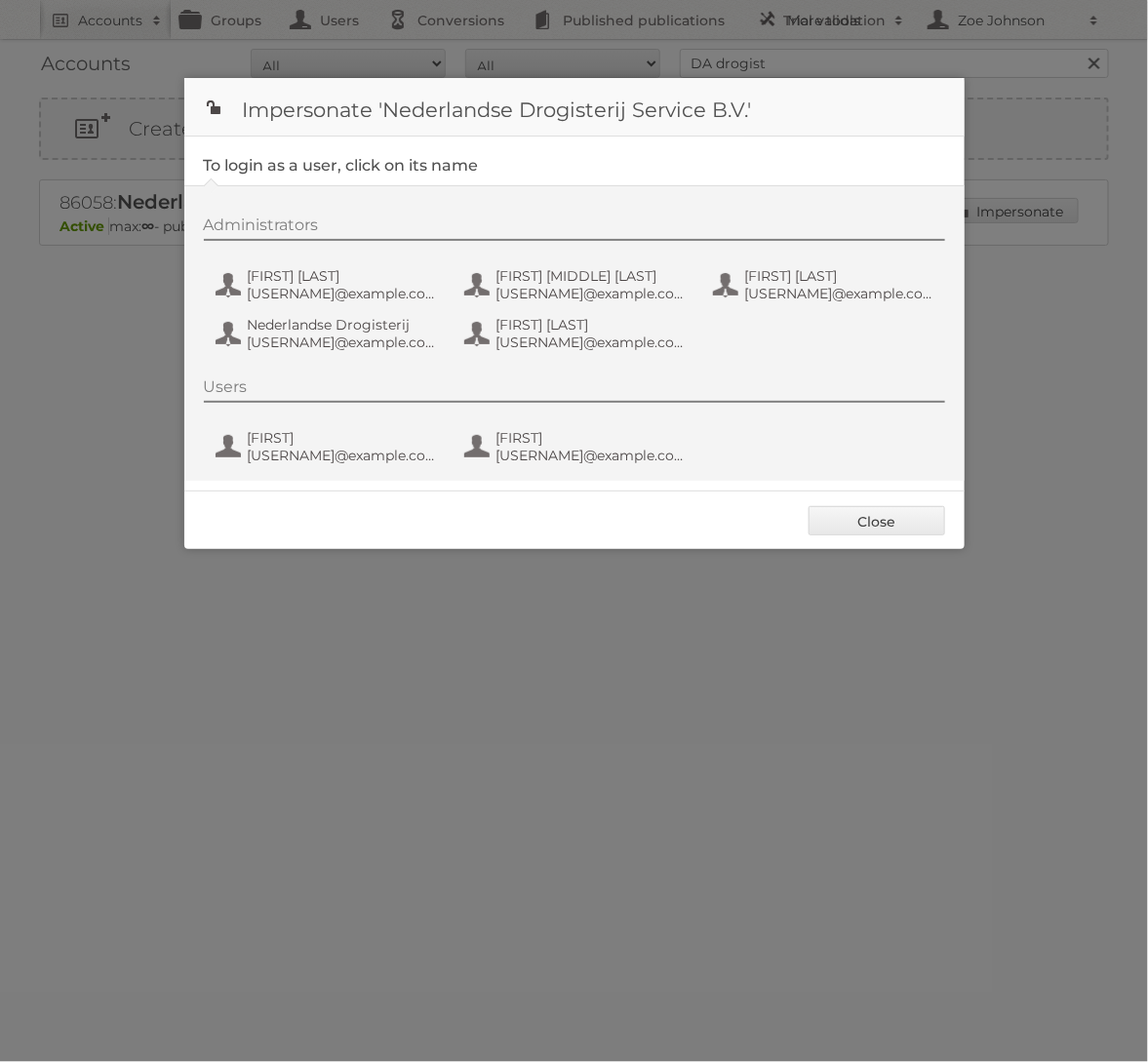 click on "Administrators
Camiel Wanders
camiel.waanders@da.nl
Emily Mocci Perez
emily.mocci.perez@da.nl
Jennifer Kiewiet
jennifer.kiewiet@da.nl
Nederlandse Drogisterij
da-drogist@publitas.com
Stephanie Pouw
stephanie.pouw@da.nl" at bounding box center (584, 287) 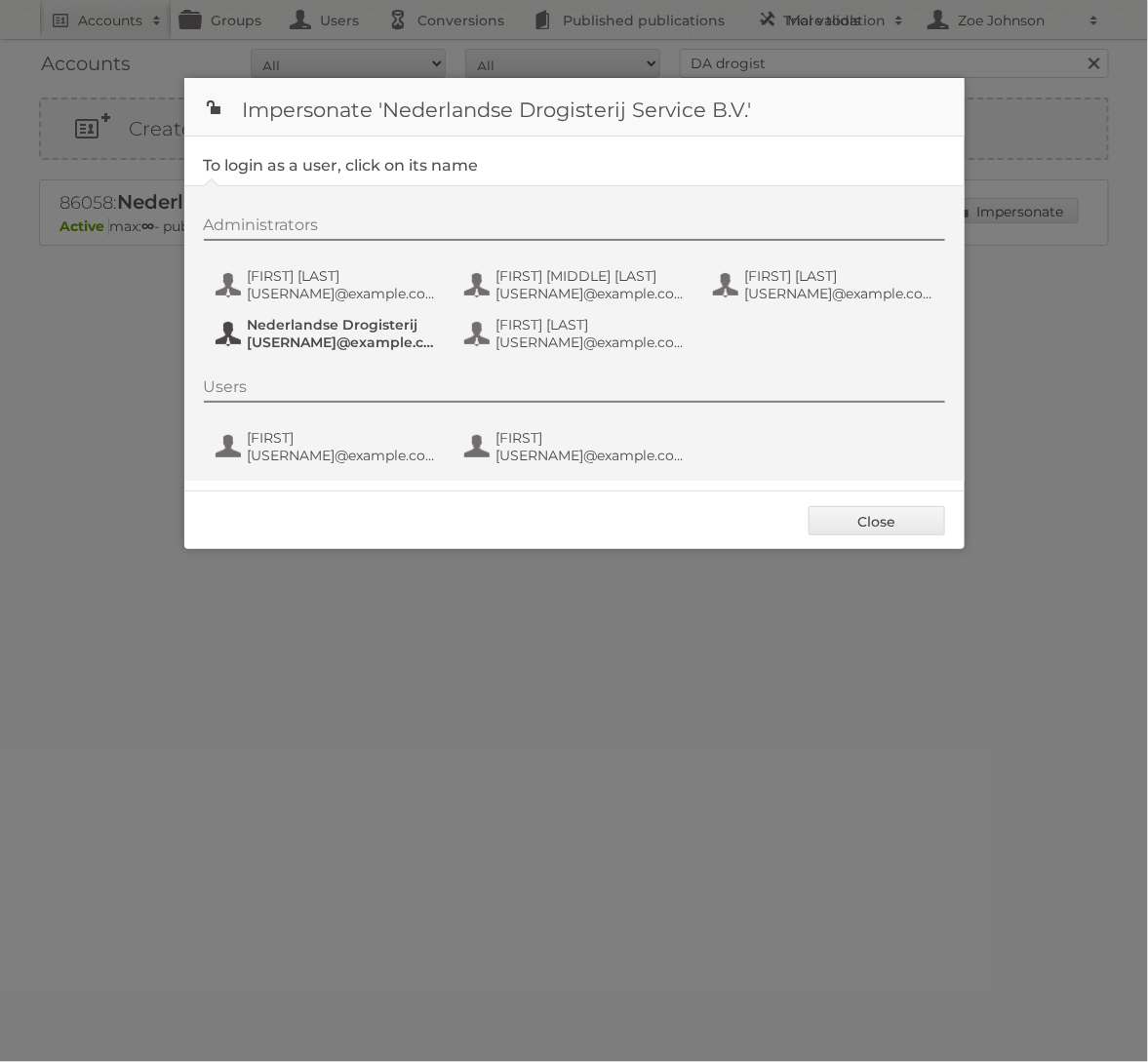 click on "da-drogist@publitas.com" at bounding box center (342, 342) 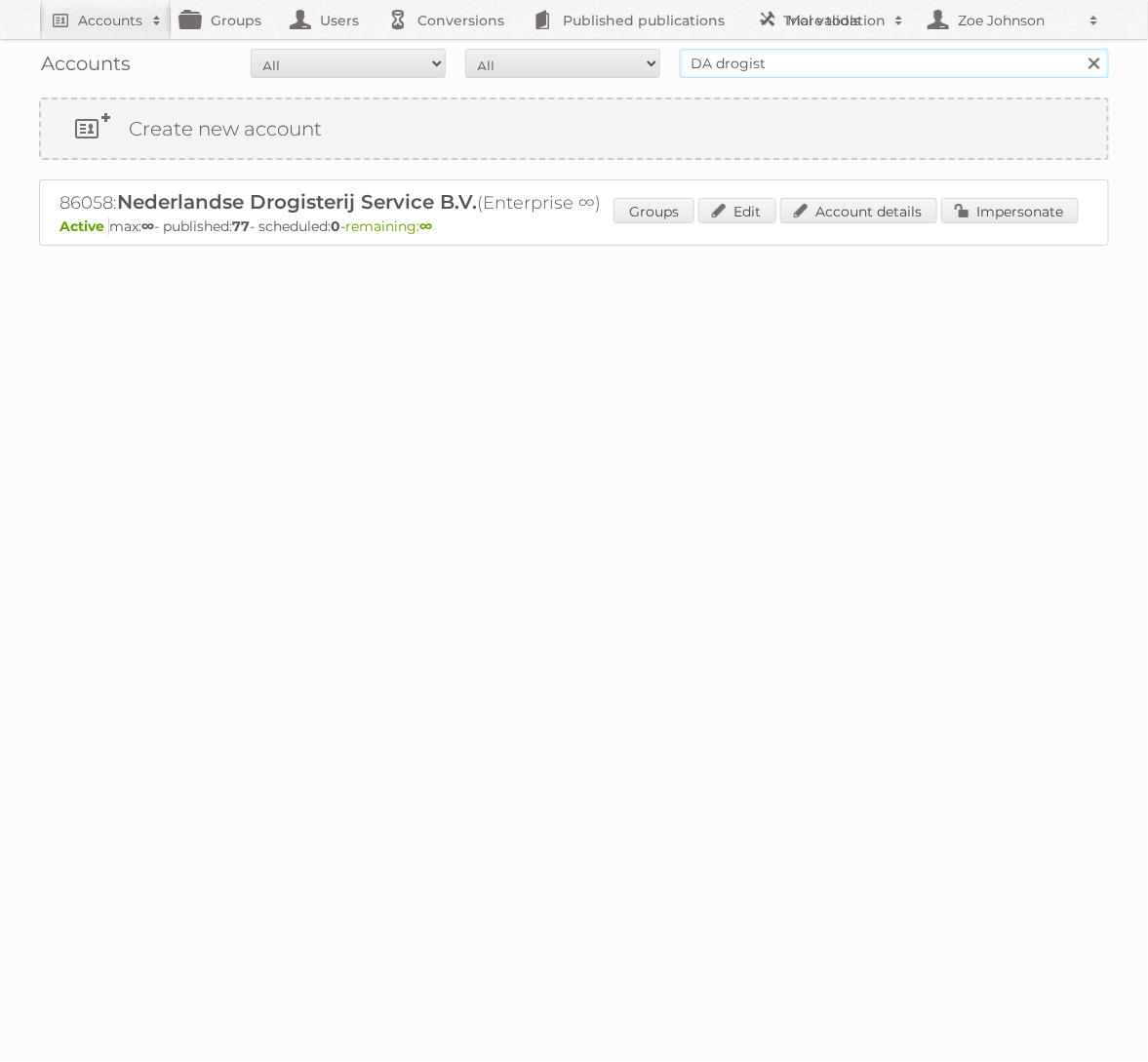 click on "DA drogist" at bounding box center [894, 63] 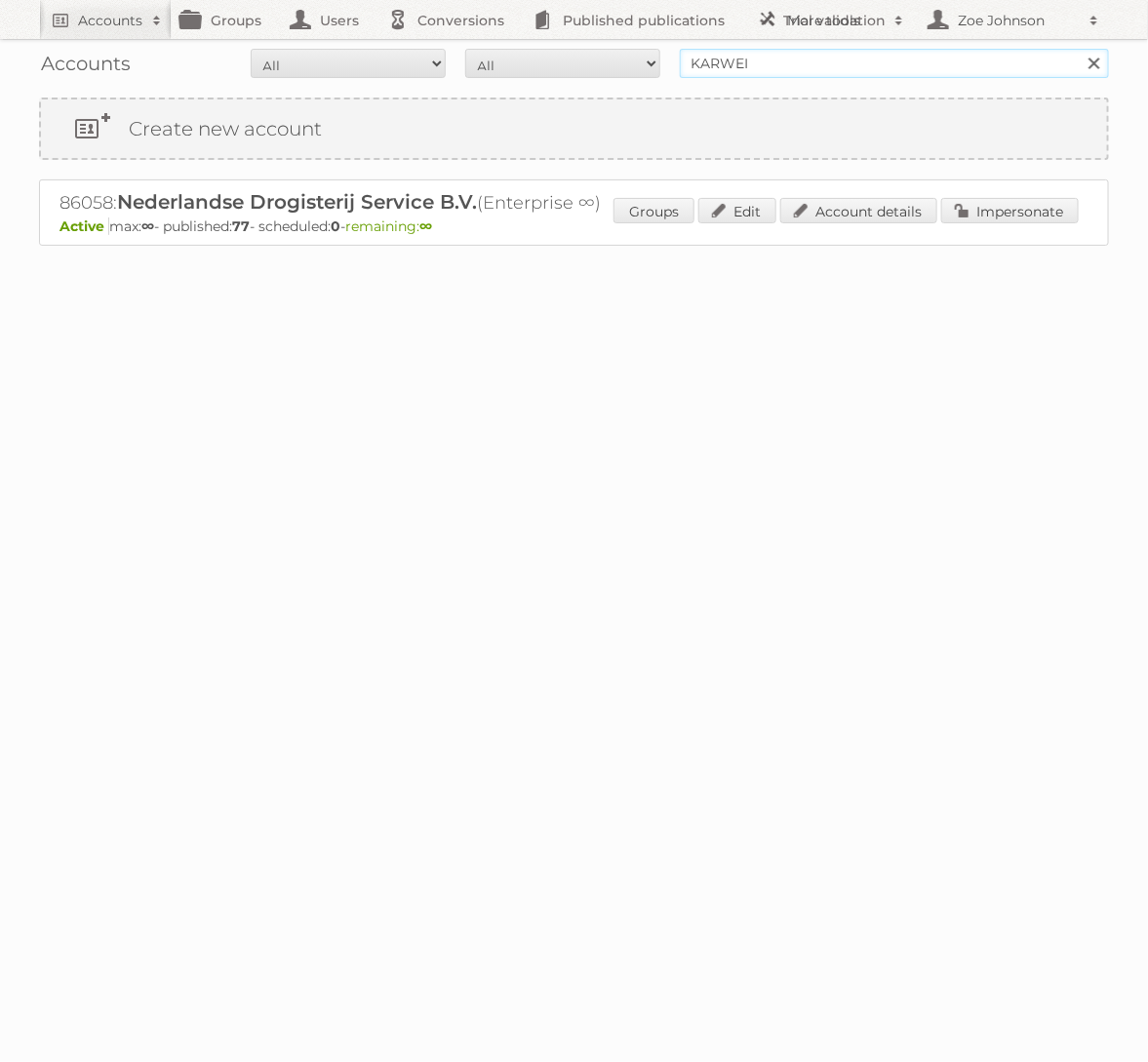 type on "KARWEI" 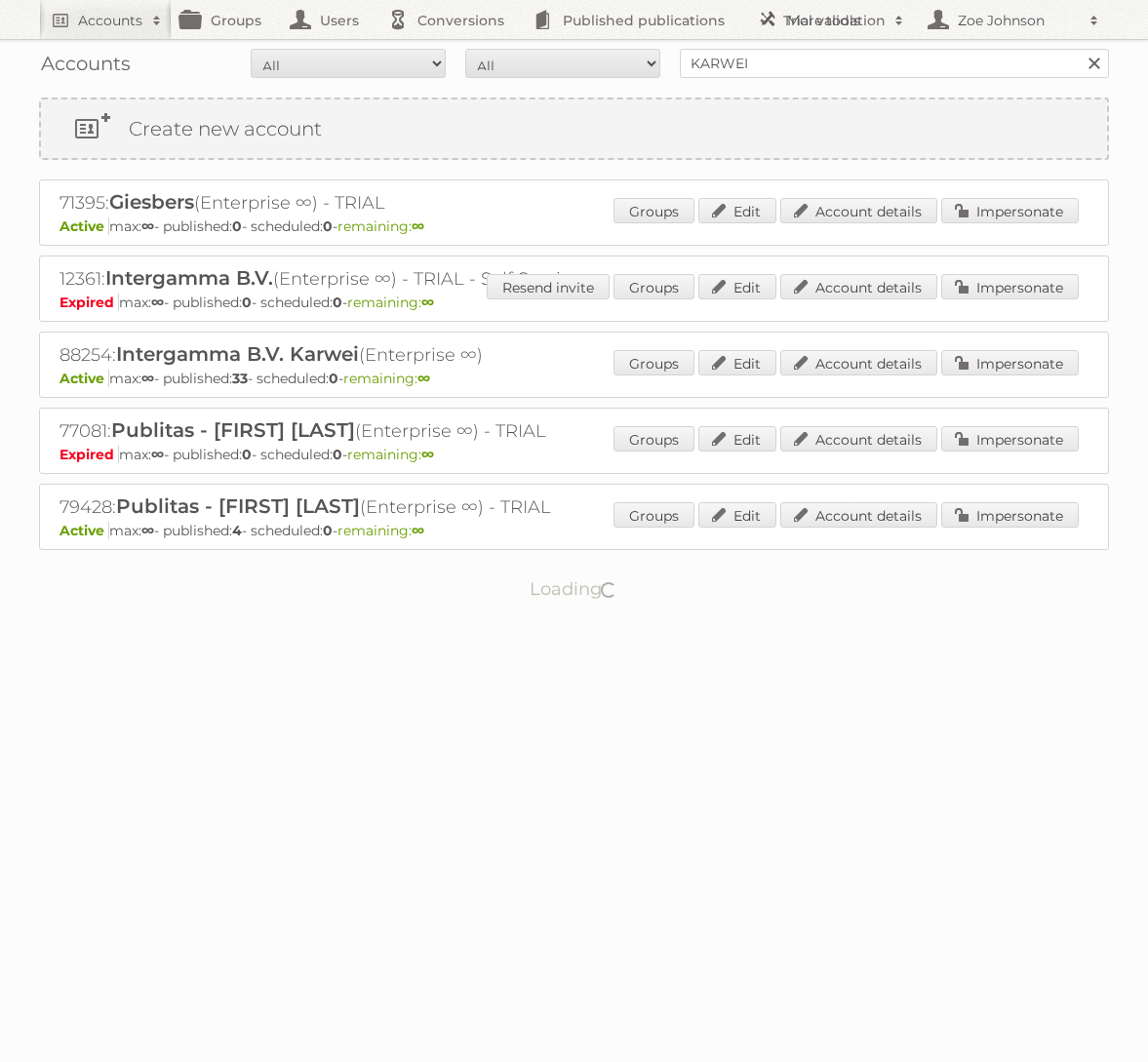 scroll, scrollTop: 0, scrollLeft: 0, axis: both 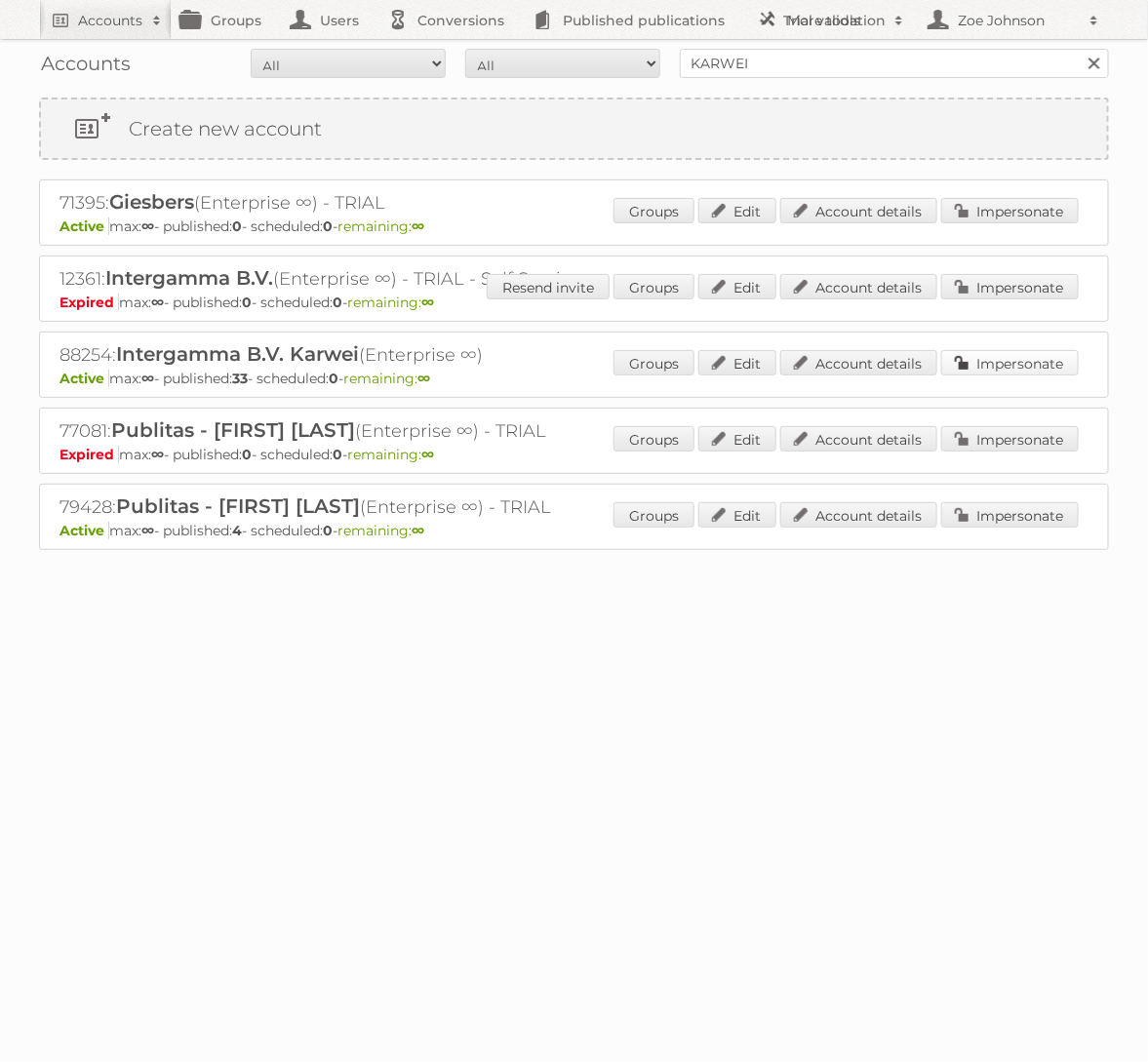 click on "Impersonate" at bounding box center [1009, 363] 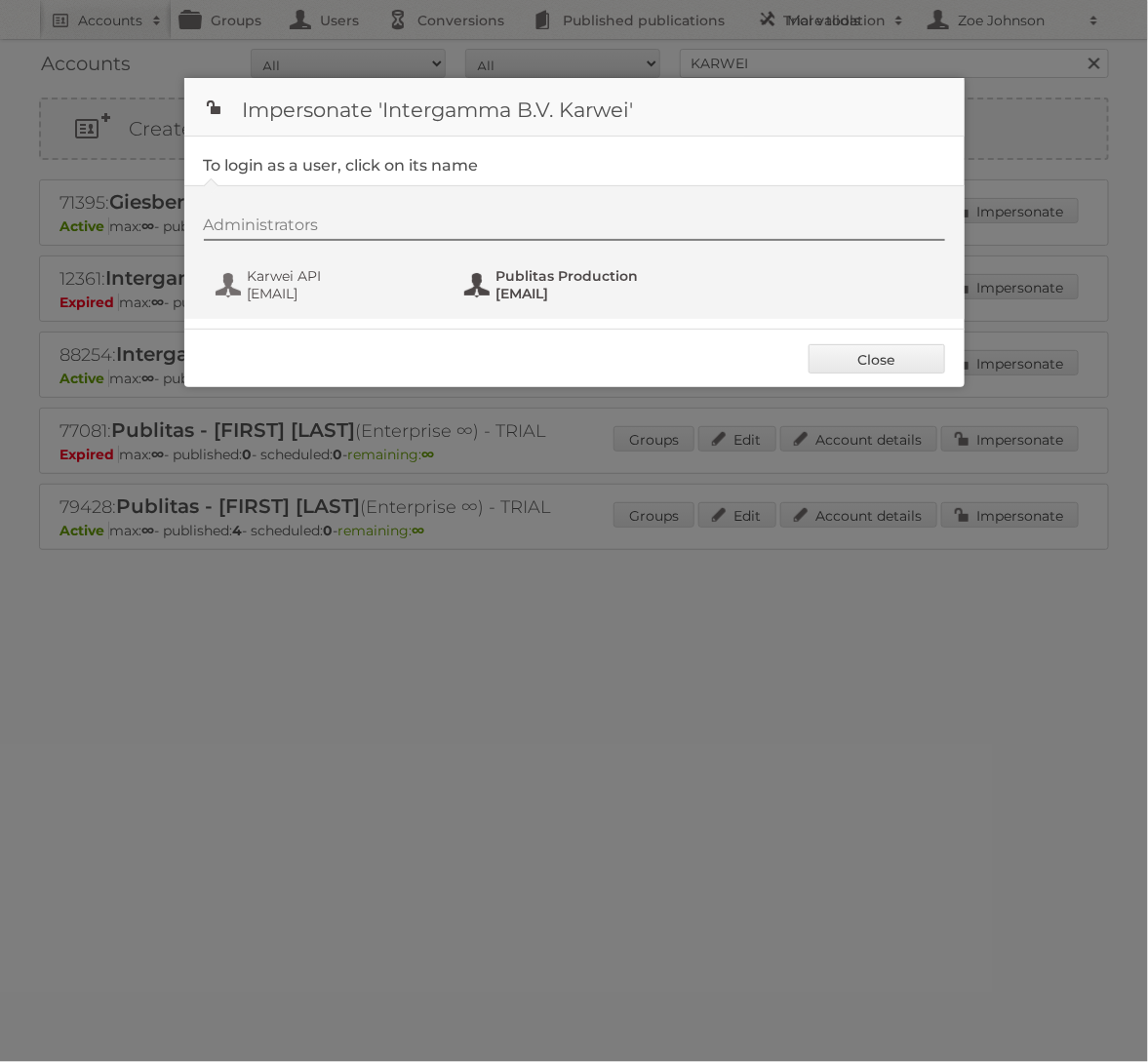 click on "Publitas Production" at bounding box center (591, 276) 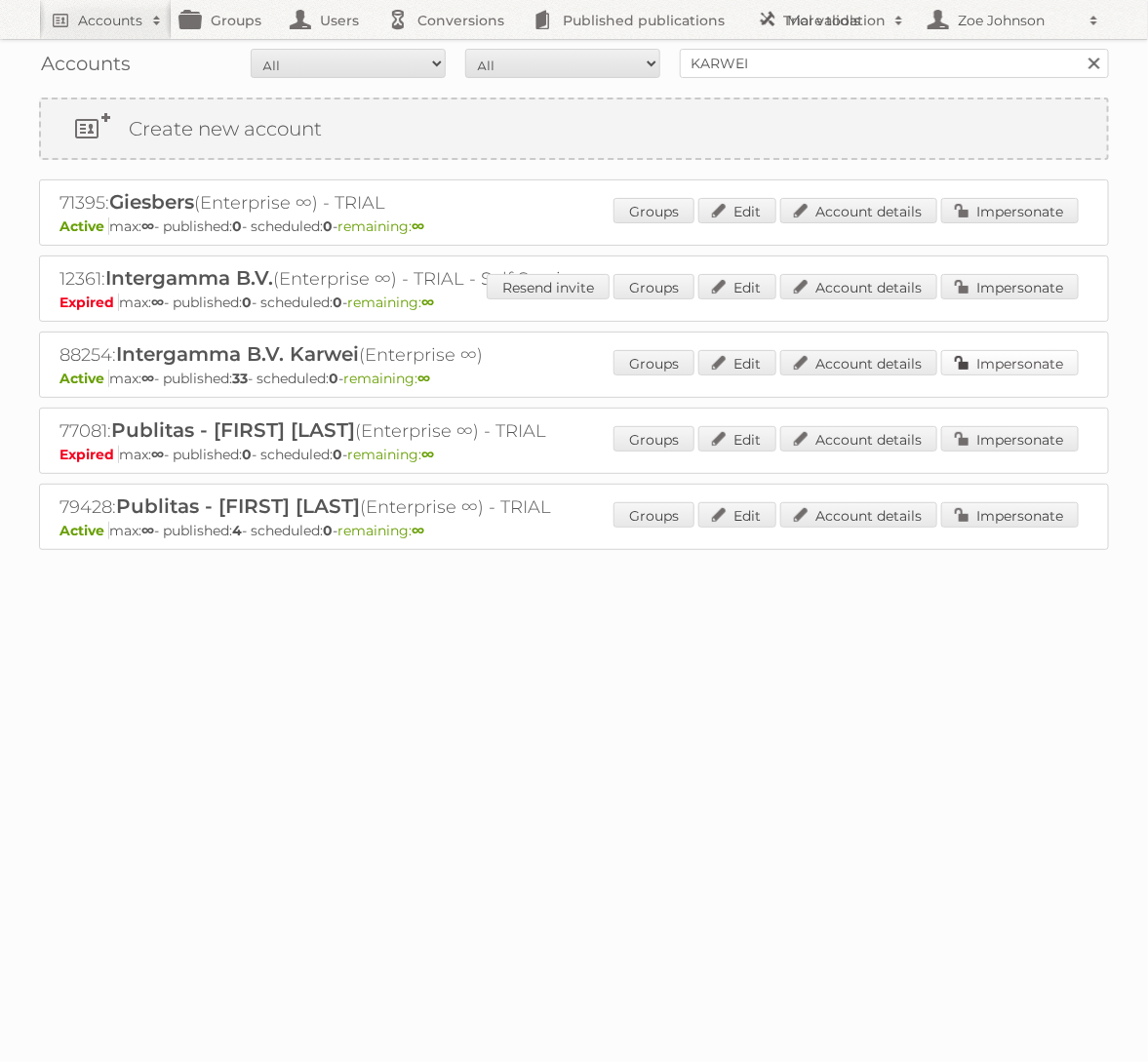 click on "Impersonate" at bounding box center (1009, 363) 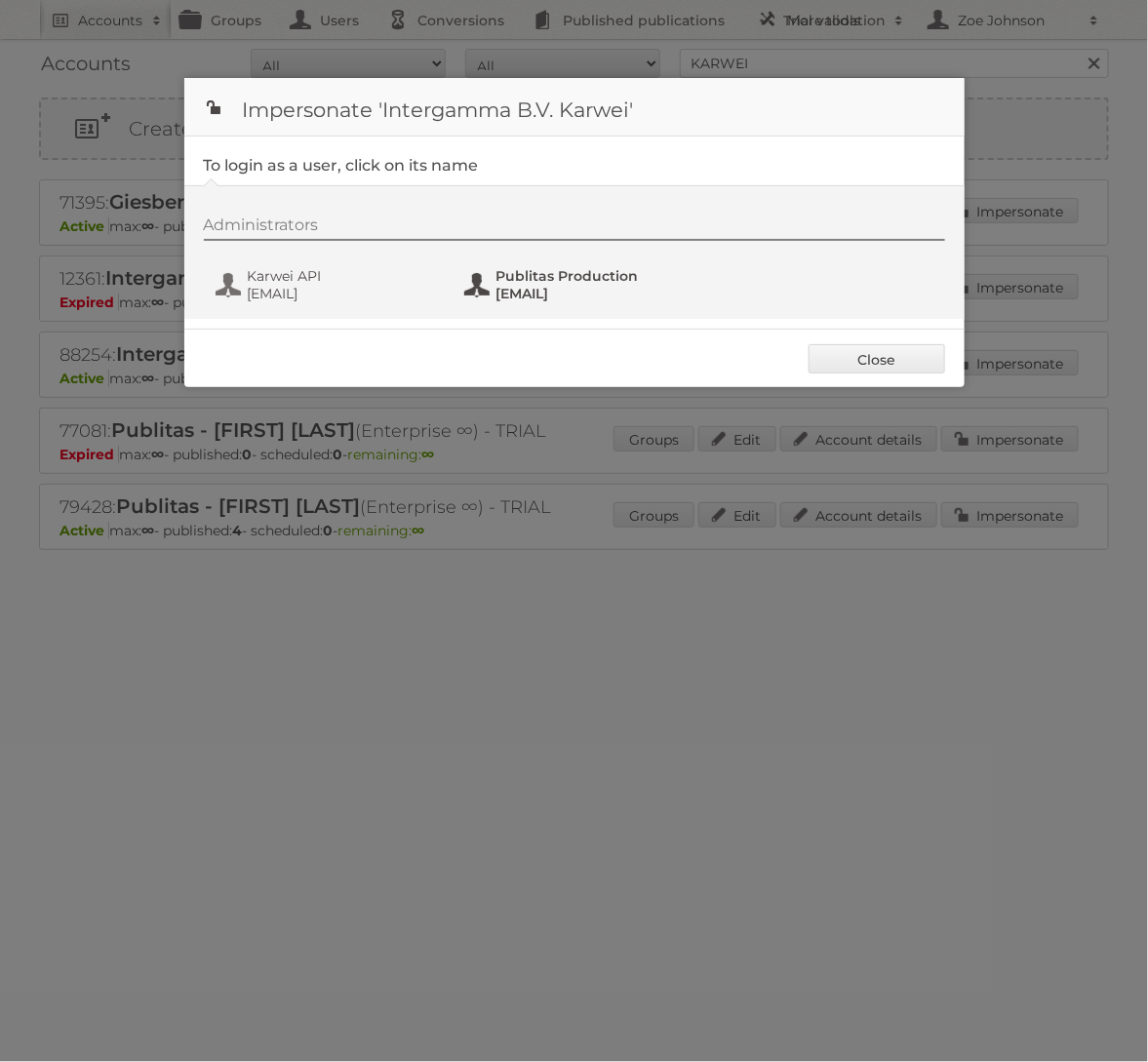 click on "[EMAIL]" at bounding box center (591, 294) 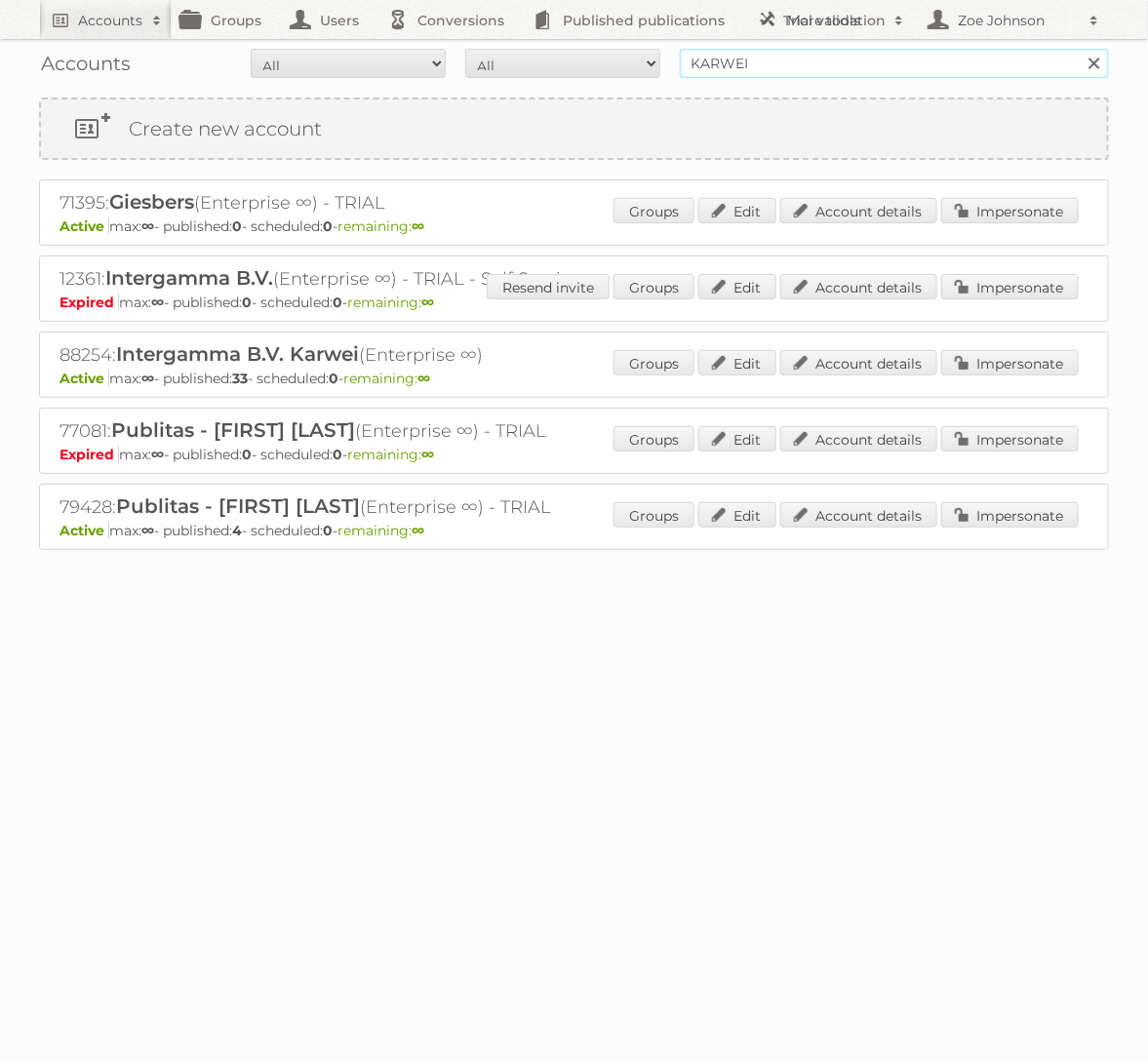 click on "KARWEI" at bounding box center (894, 63) 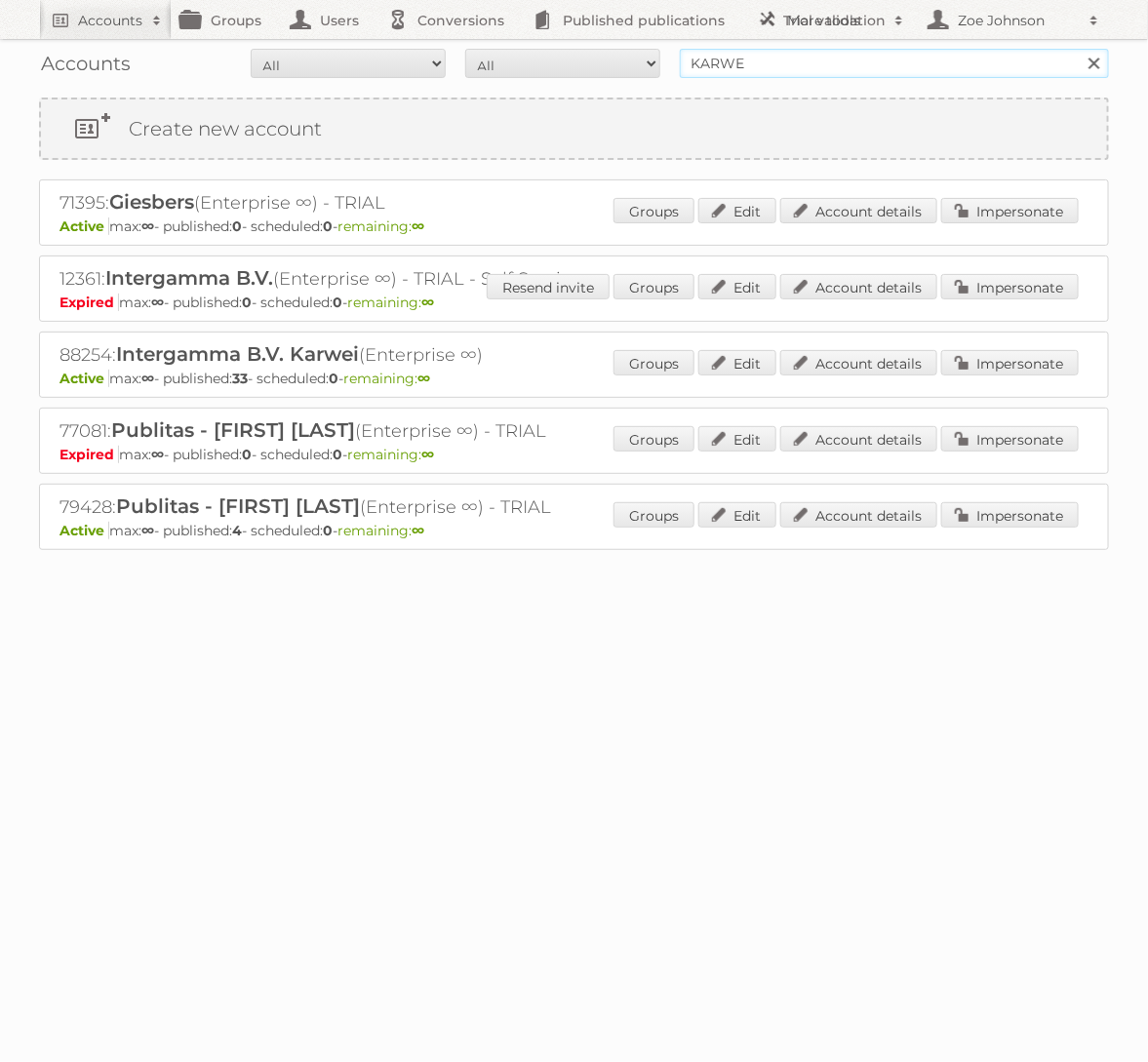 type on "KARWEI" 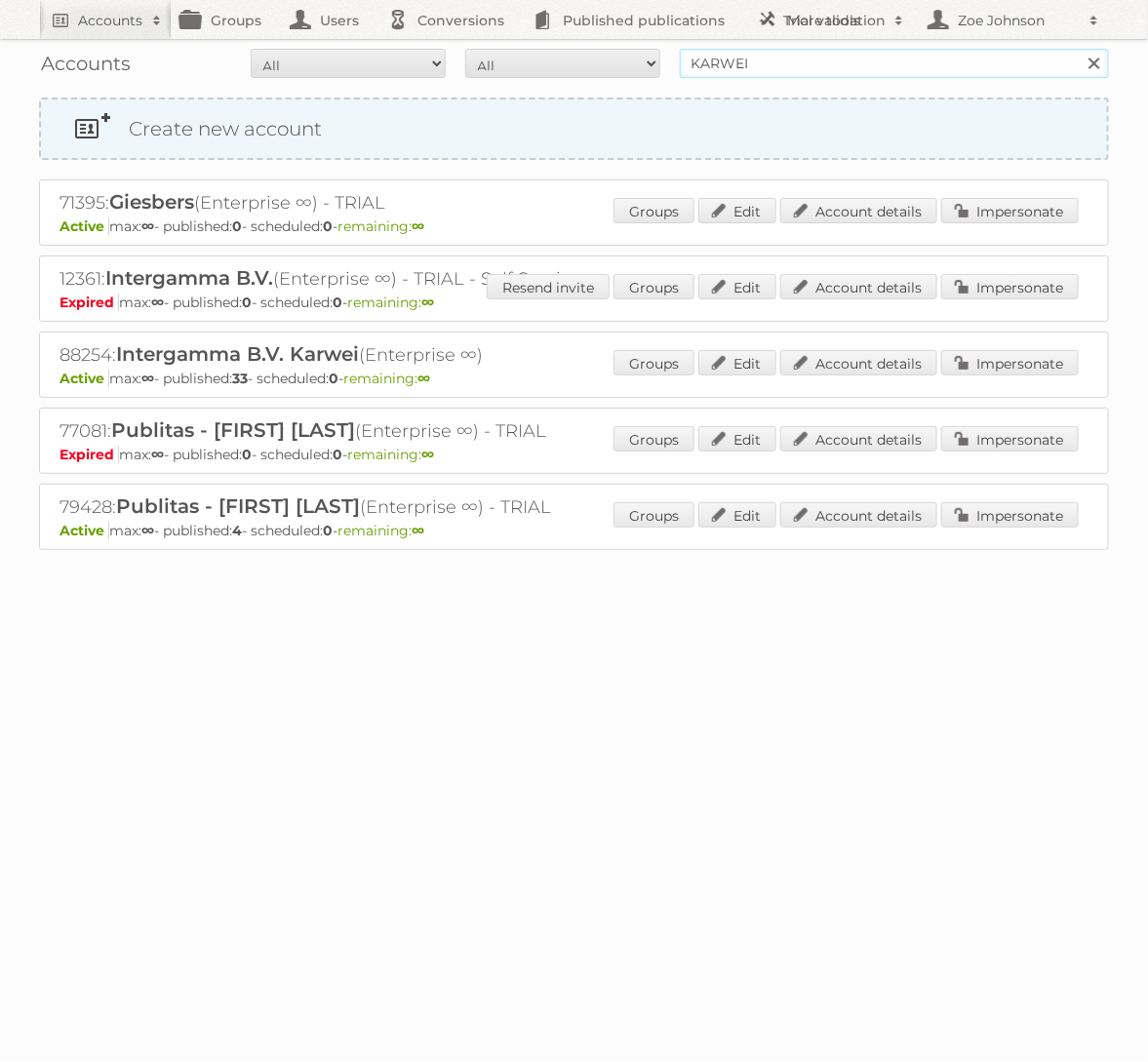 click on "Search" at bounding box center (1093, 63) 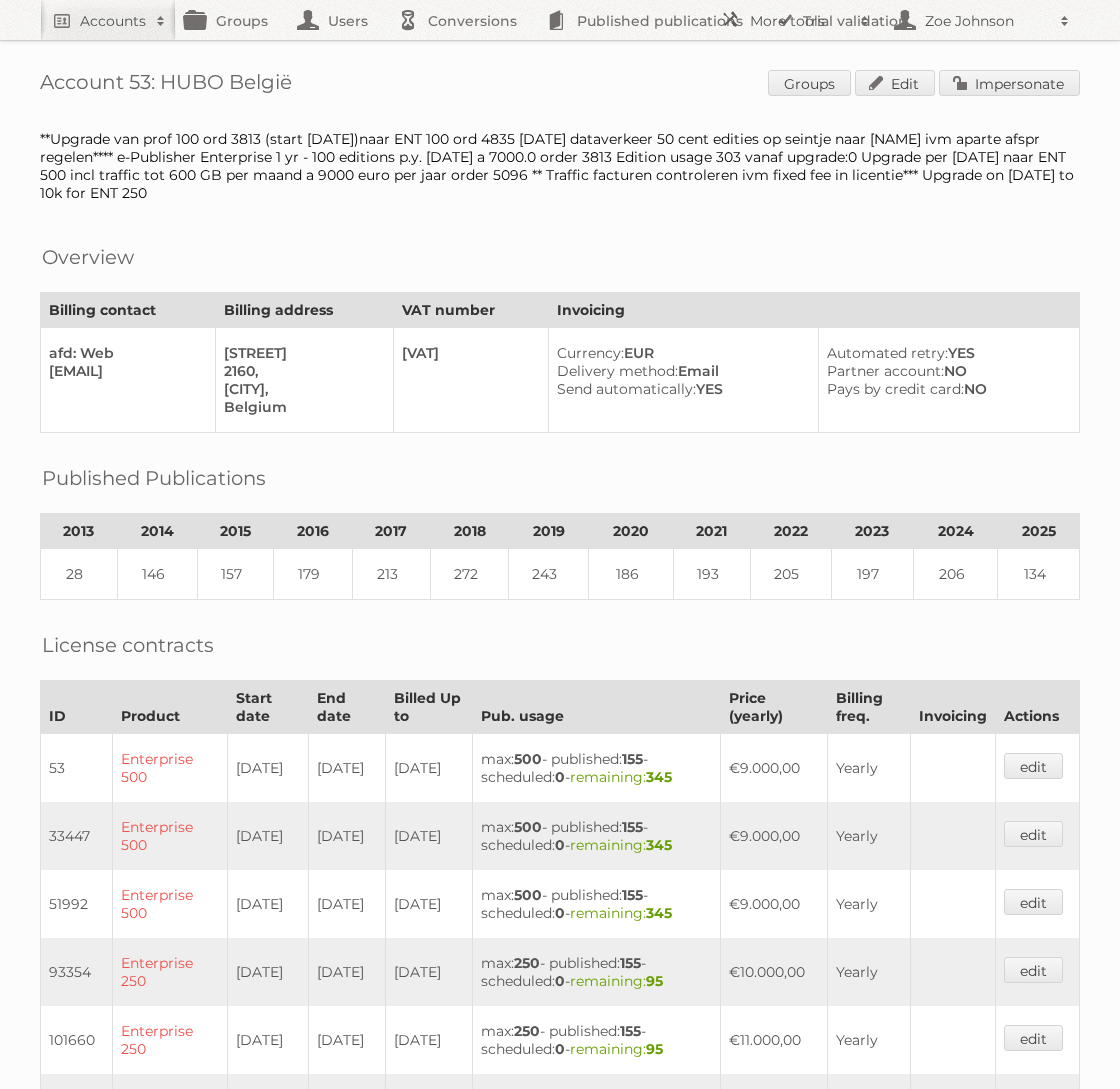 scroll, scrollTop: 0, scrollLeft: 0, axis: both 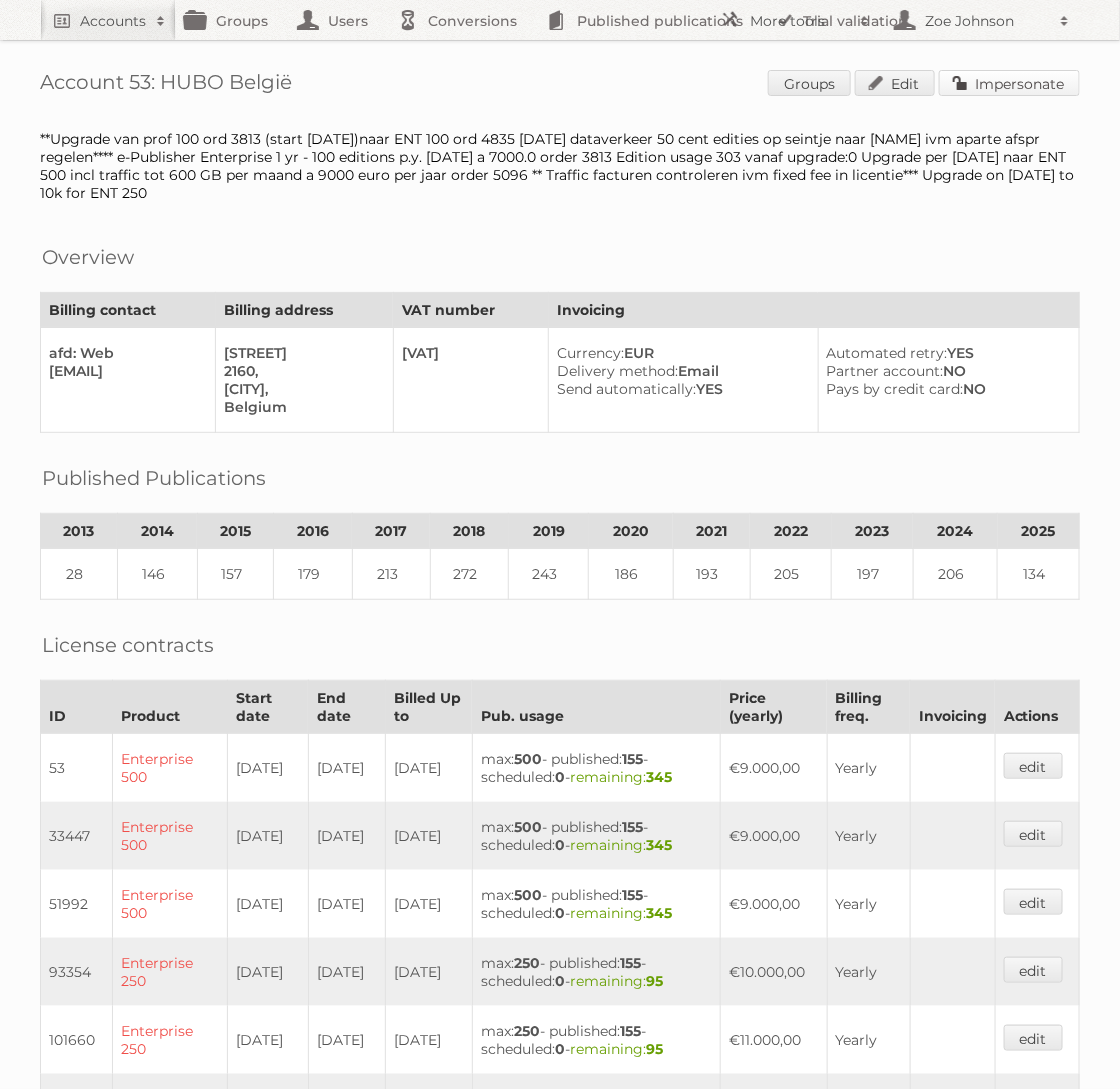 click on "Impersonate" at bounding box center [1009, 83] 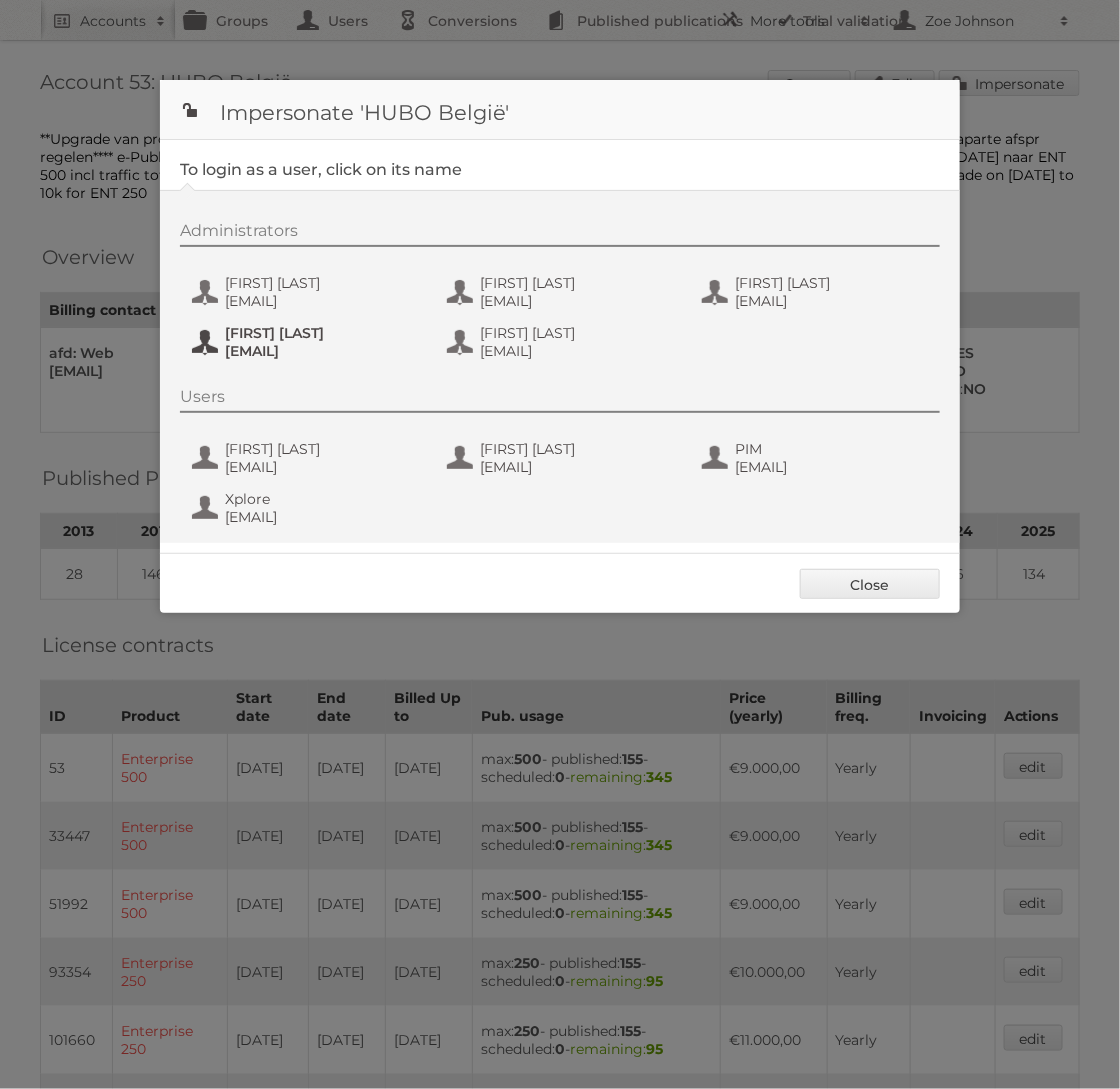 click on "[EMAIL]" at bounding box center [322, 351] 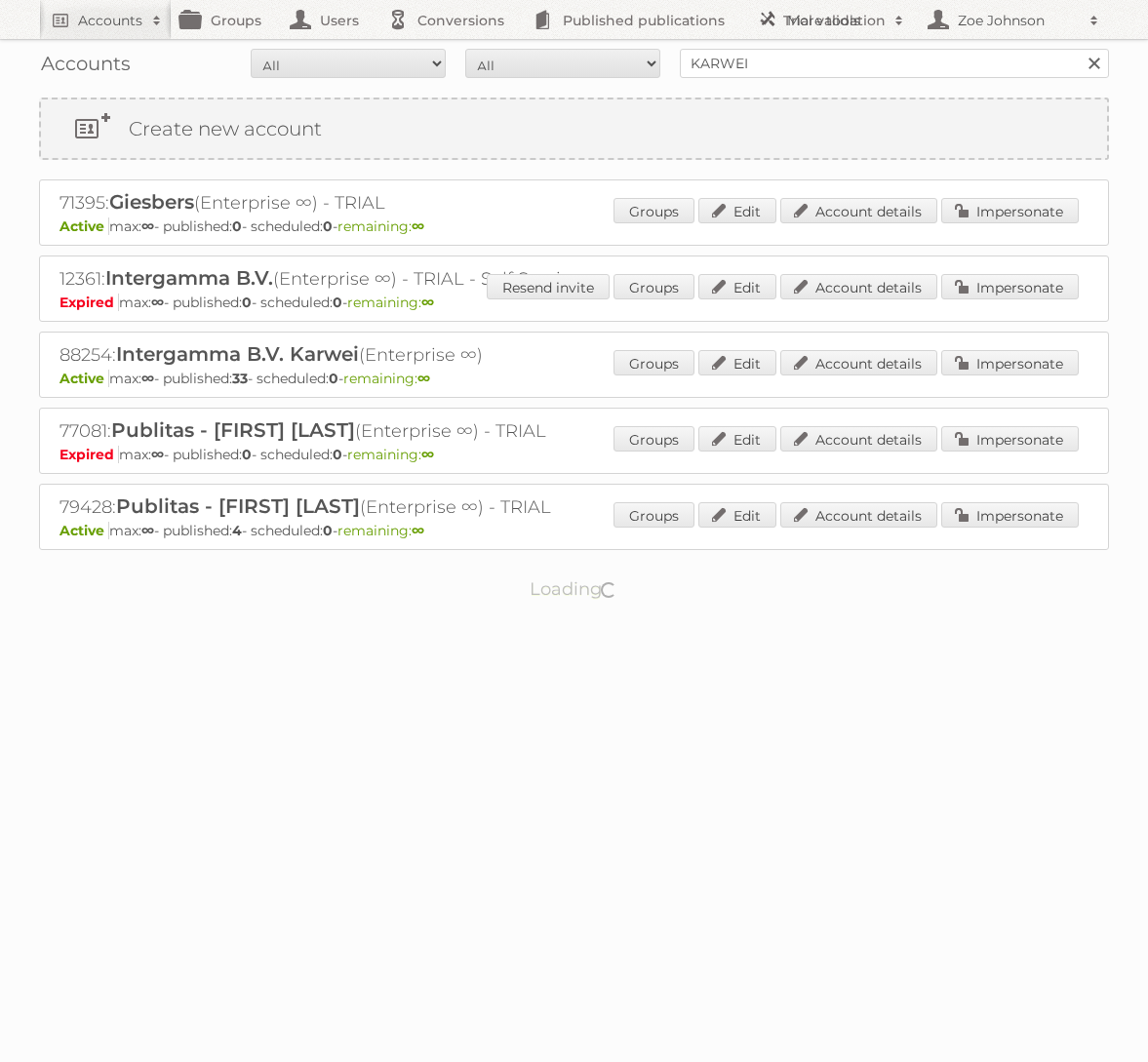 scroll, scrollTop: 0, scrollLeft: 0, axis: both 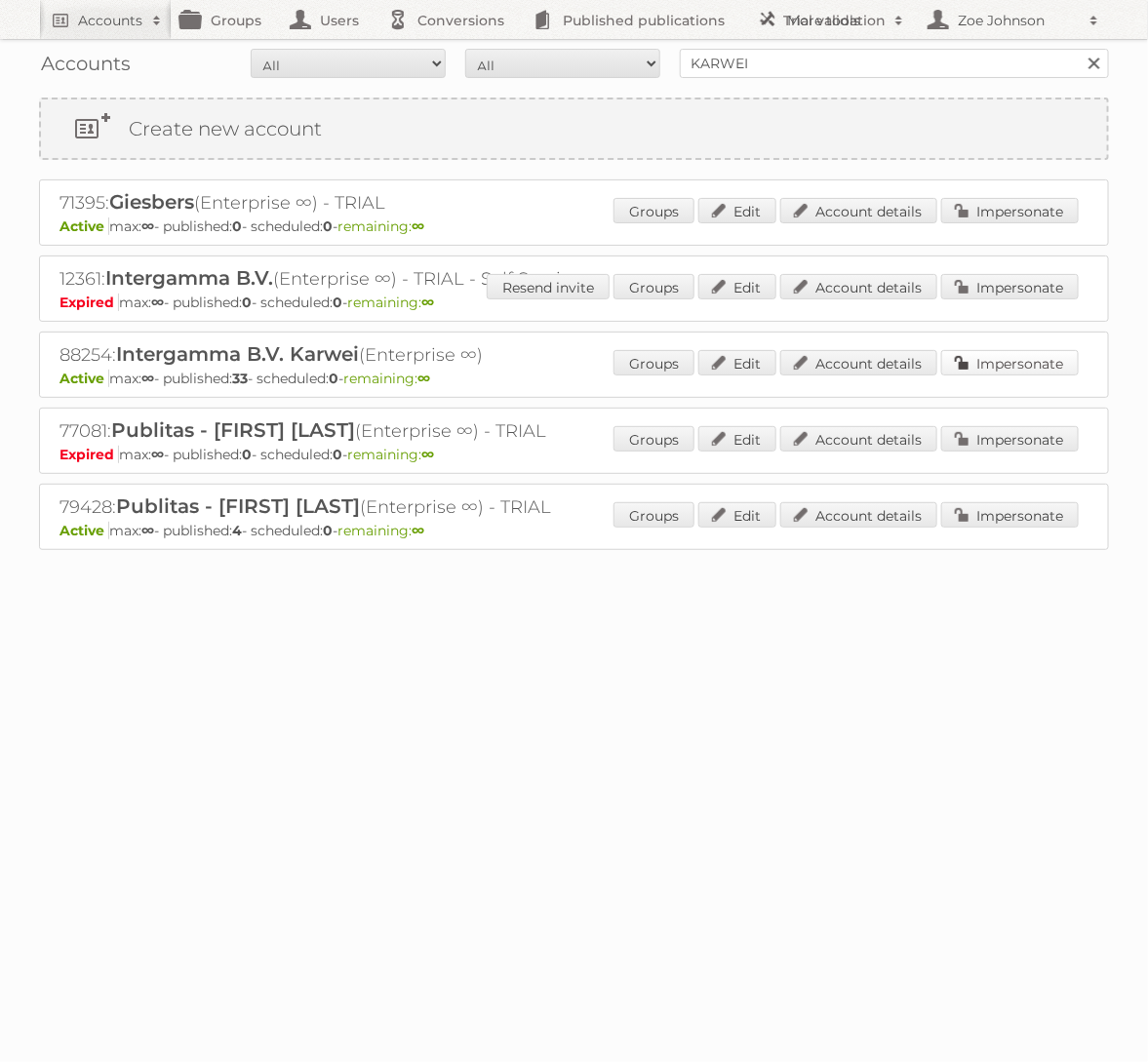 click on "Impersonate" at bounding box center (1009, 363) 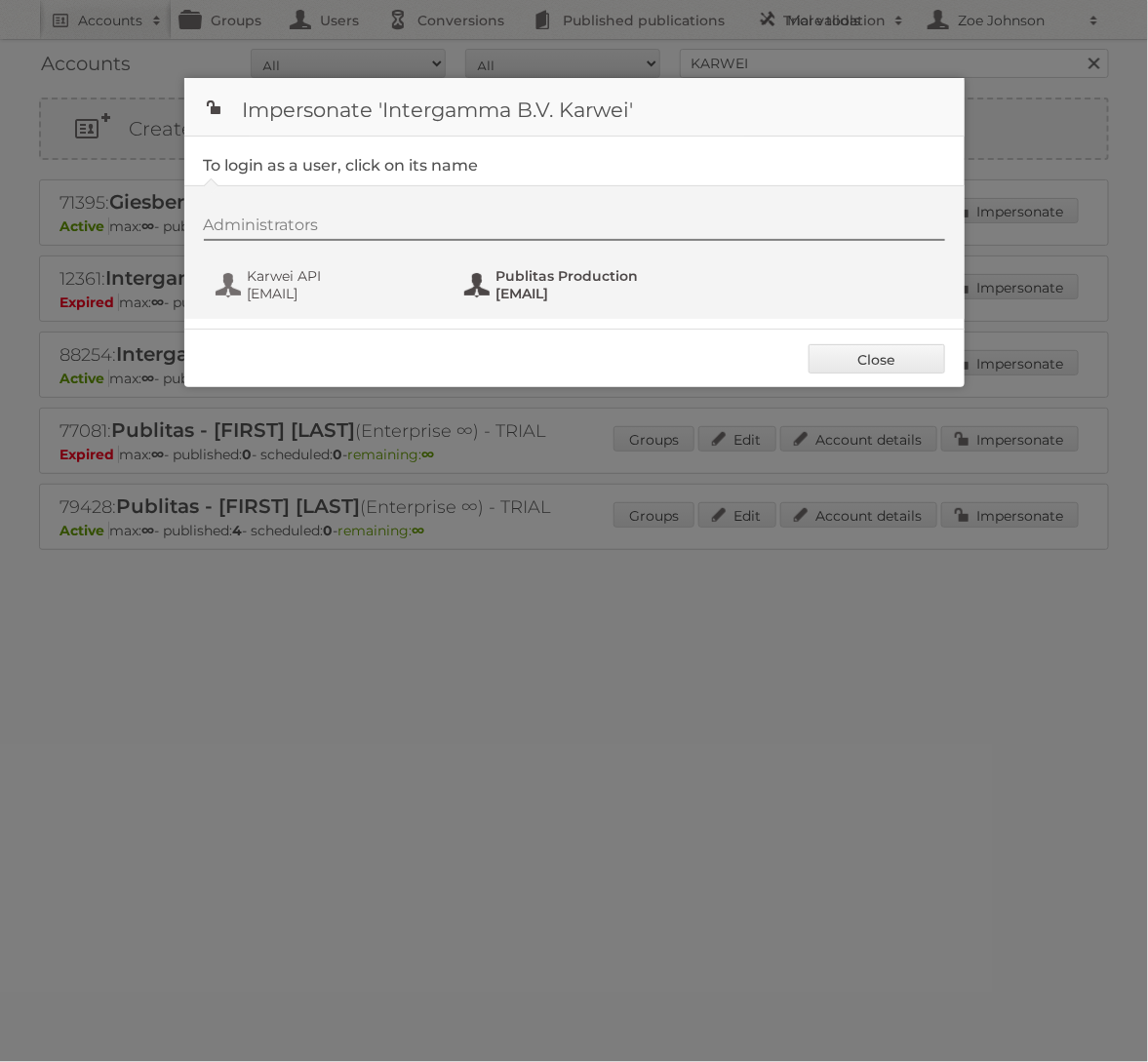 click on "[EMAIL]" at bounding box center (591, 294) 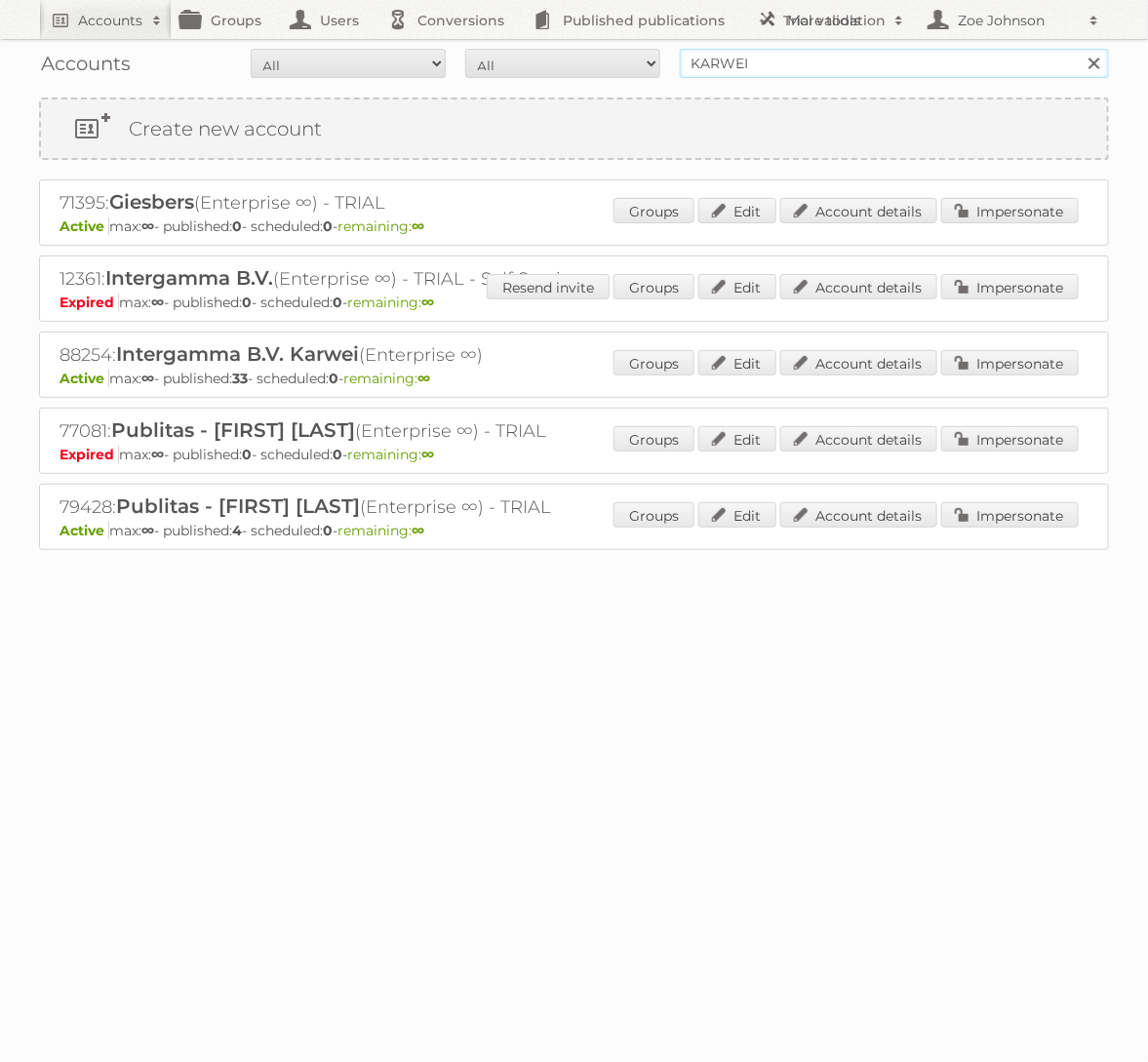 click on "KARWEI" at bounding box center (894, 63) 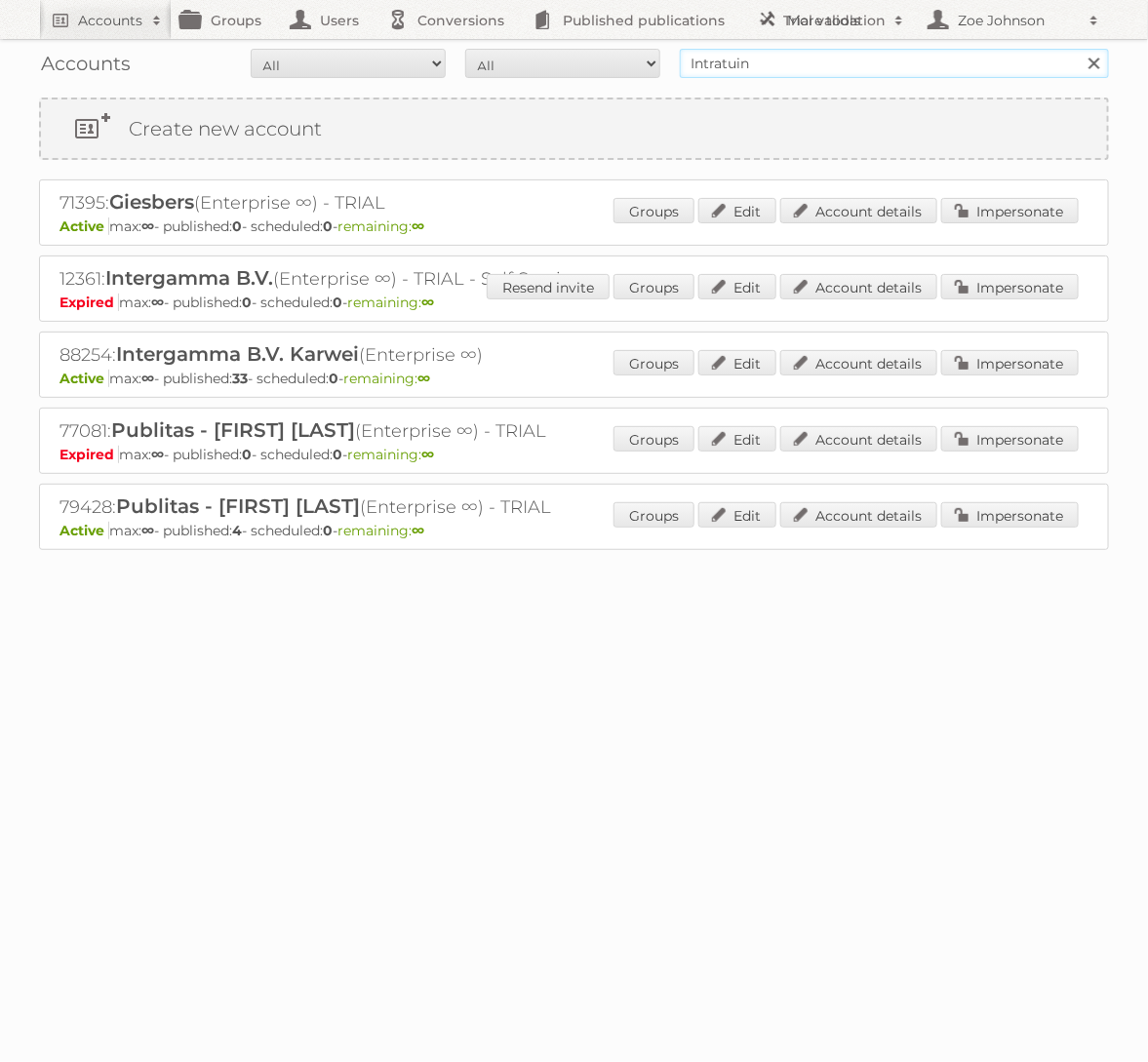 type on "Intratuin" 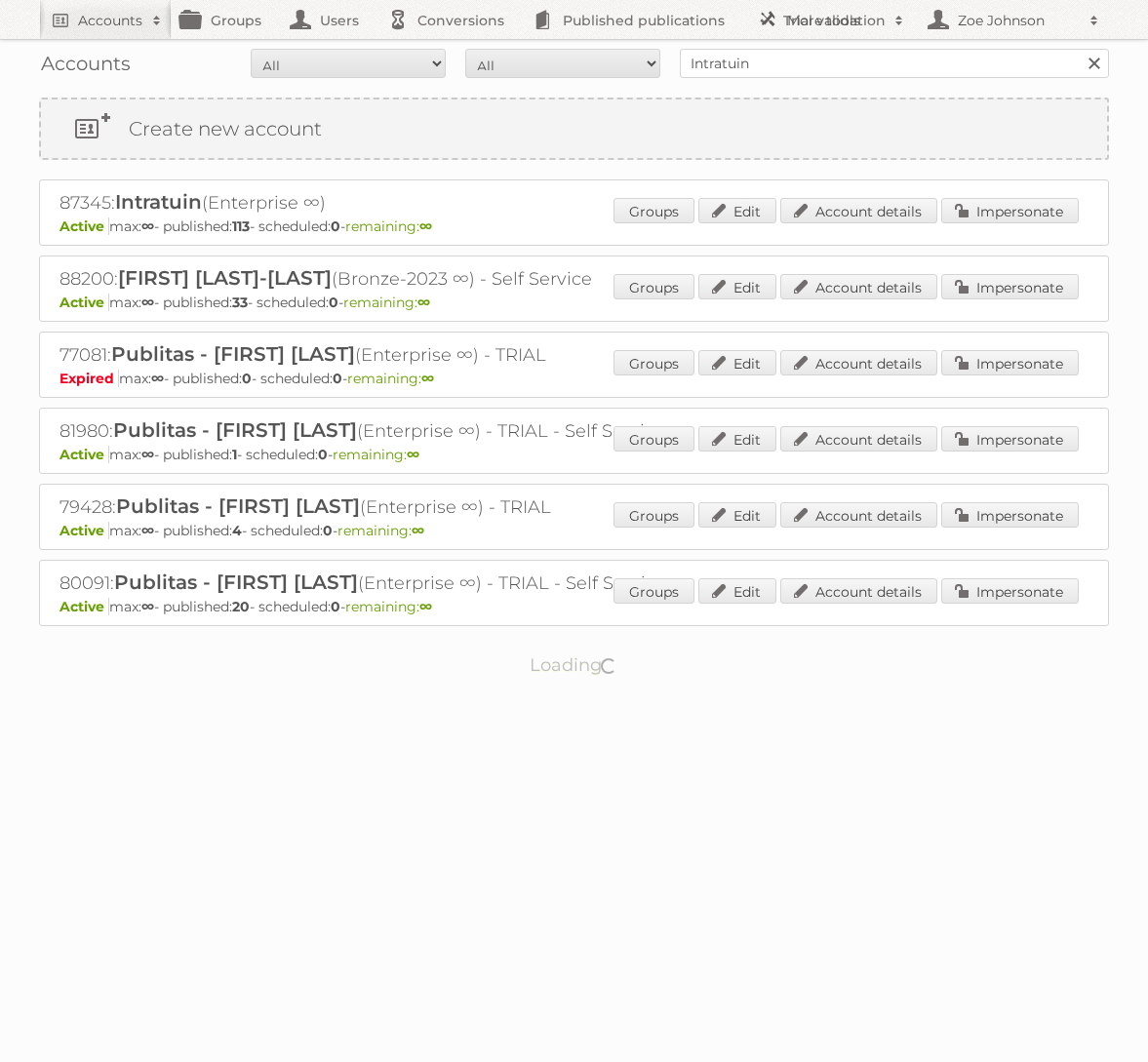 scroll, scrollTop: 0, scrollLeft: 0, axis: both 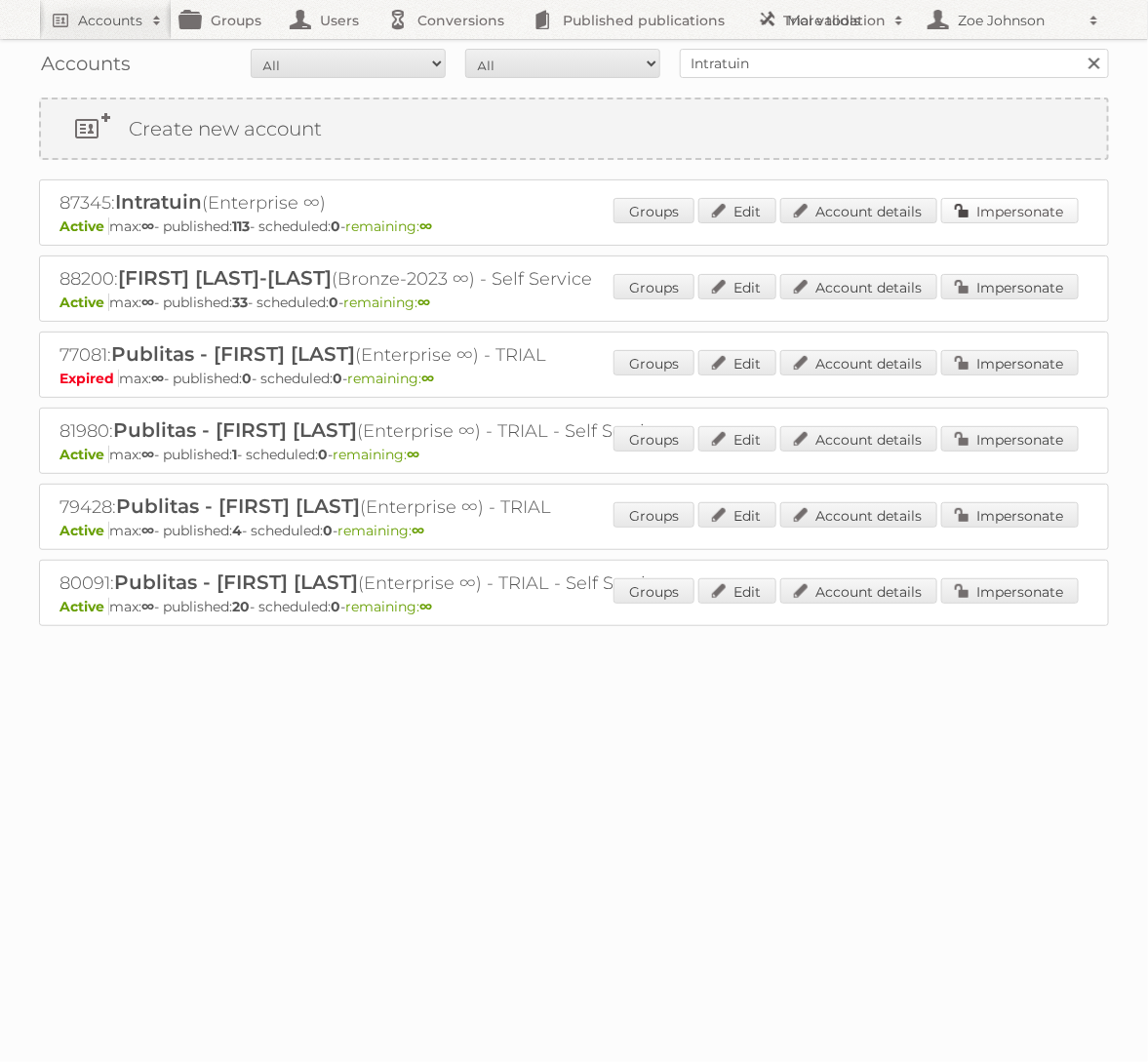 click on "Impersonate" at bounding box center [1009, 211] 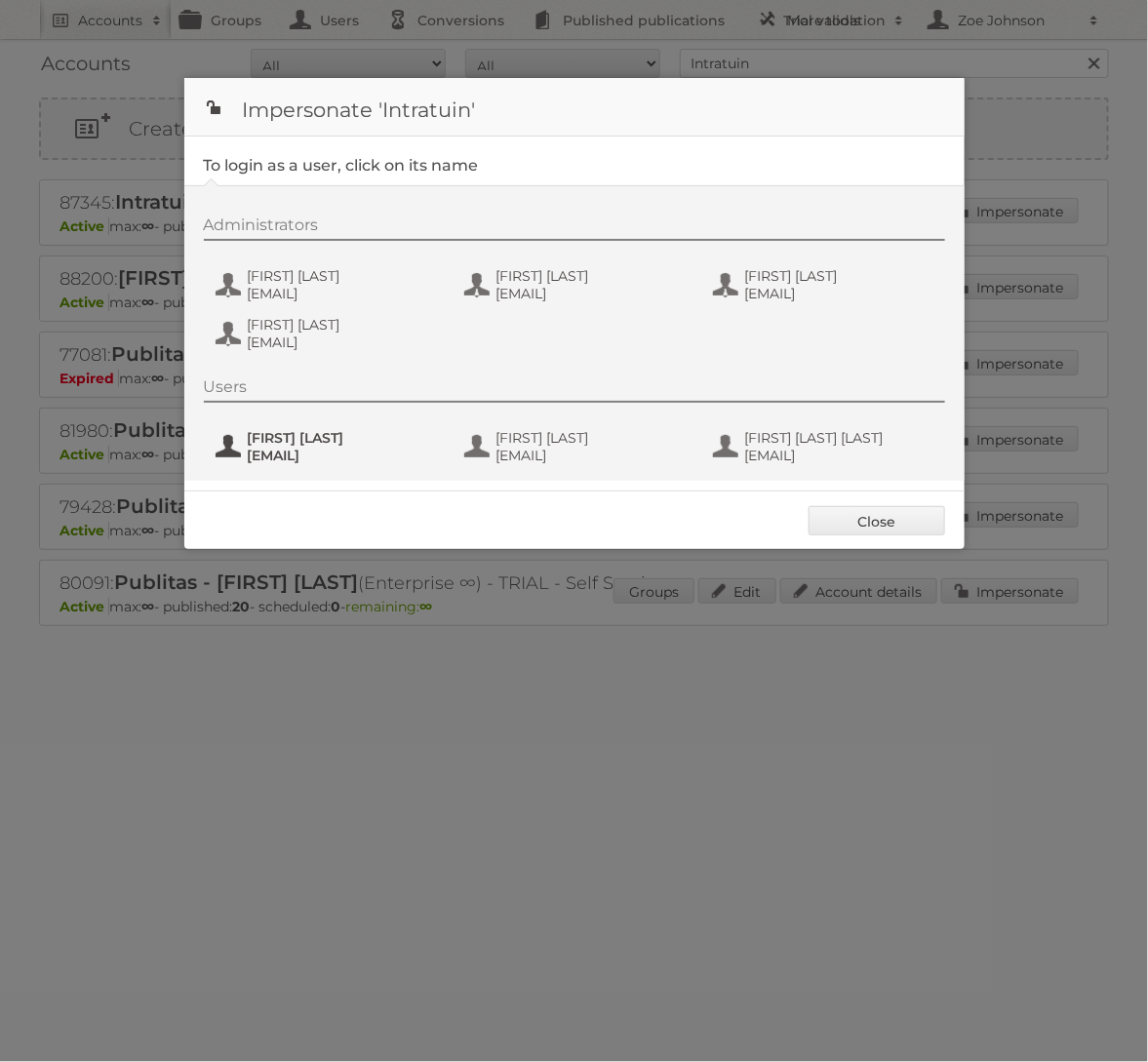 click on "Anne Capel" at bounding box center (342, 438) 